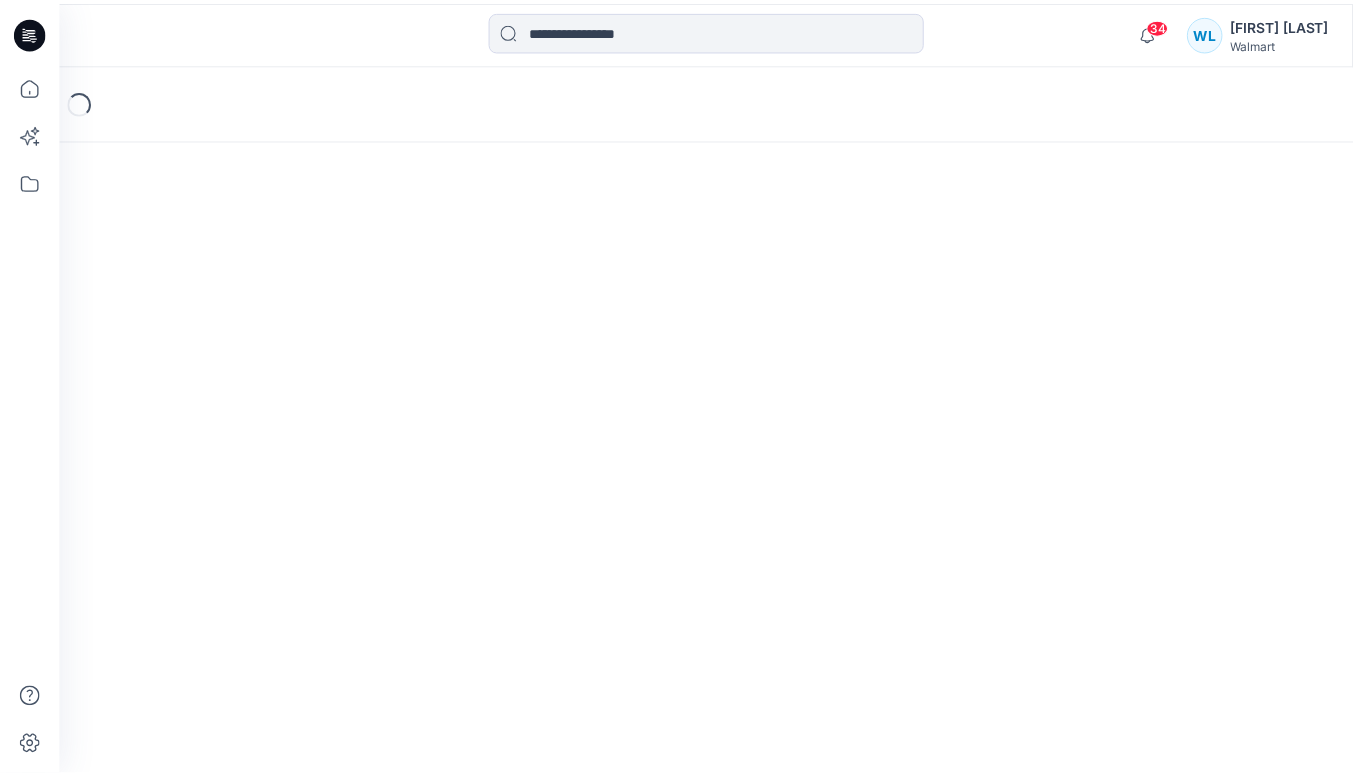 scroll, scrollTop: 0, scrollLeft: 0, axis: both 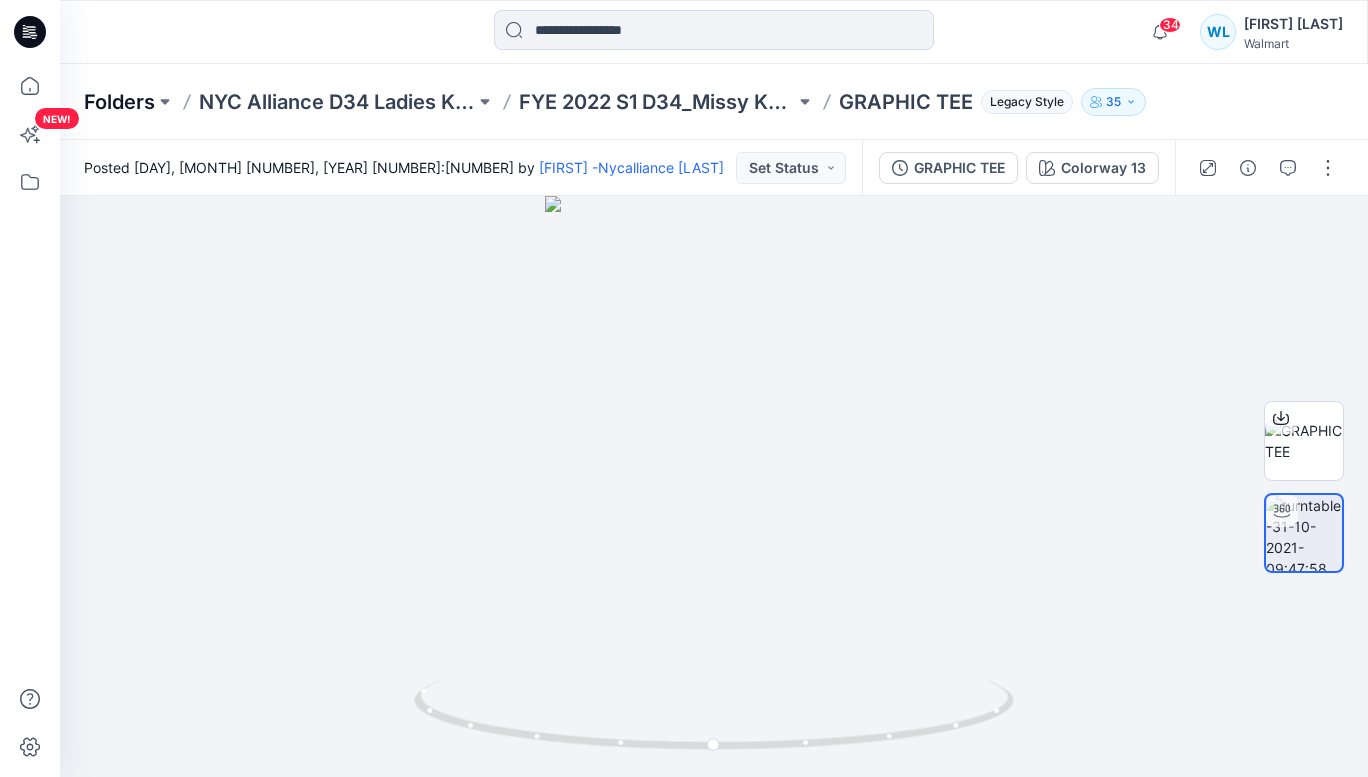 click on "Folders" at bounding box center (119, 102) 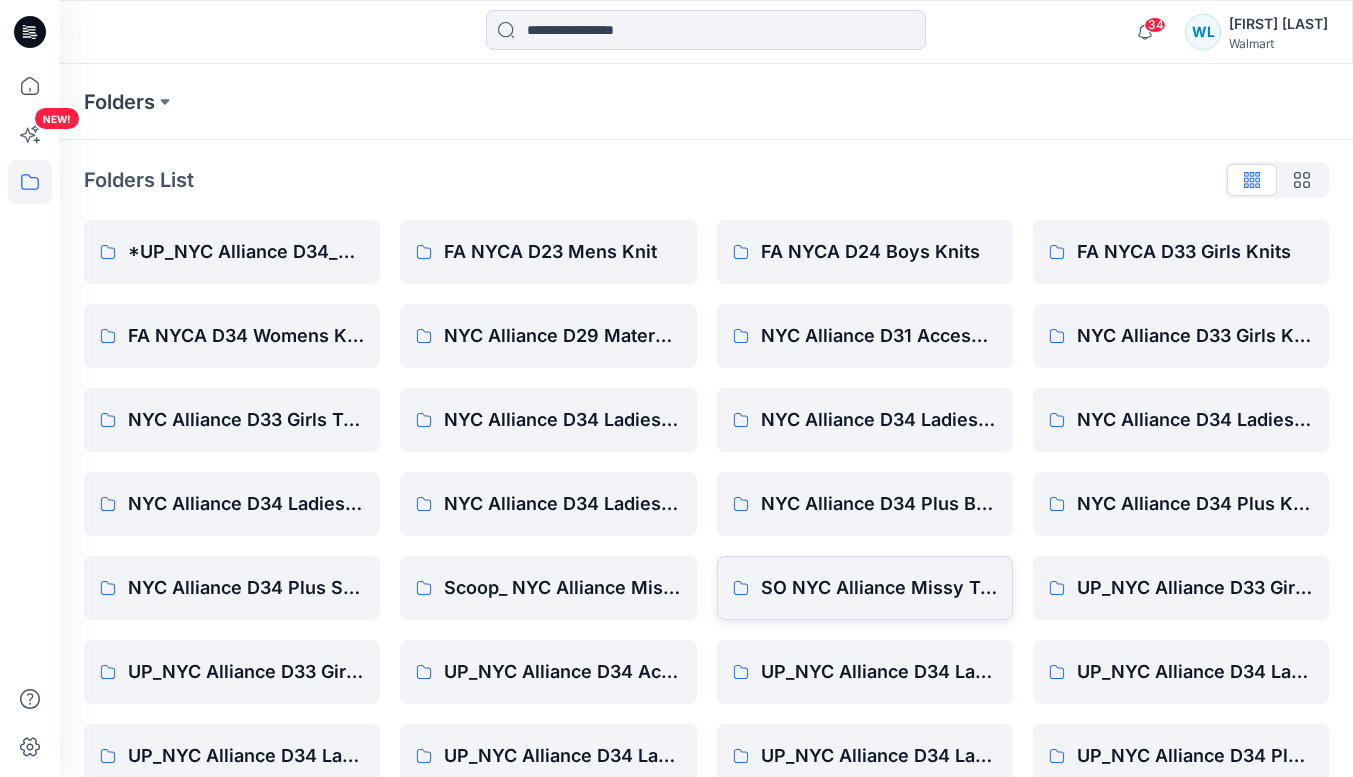 scroll, scrollTop: 119, scrollLeft: 0, axis: vertical 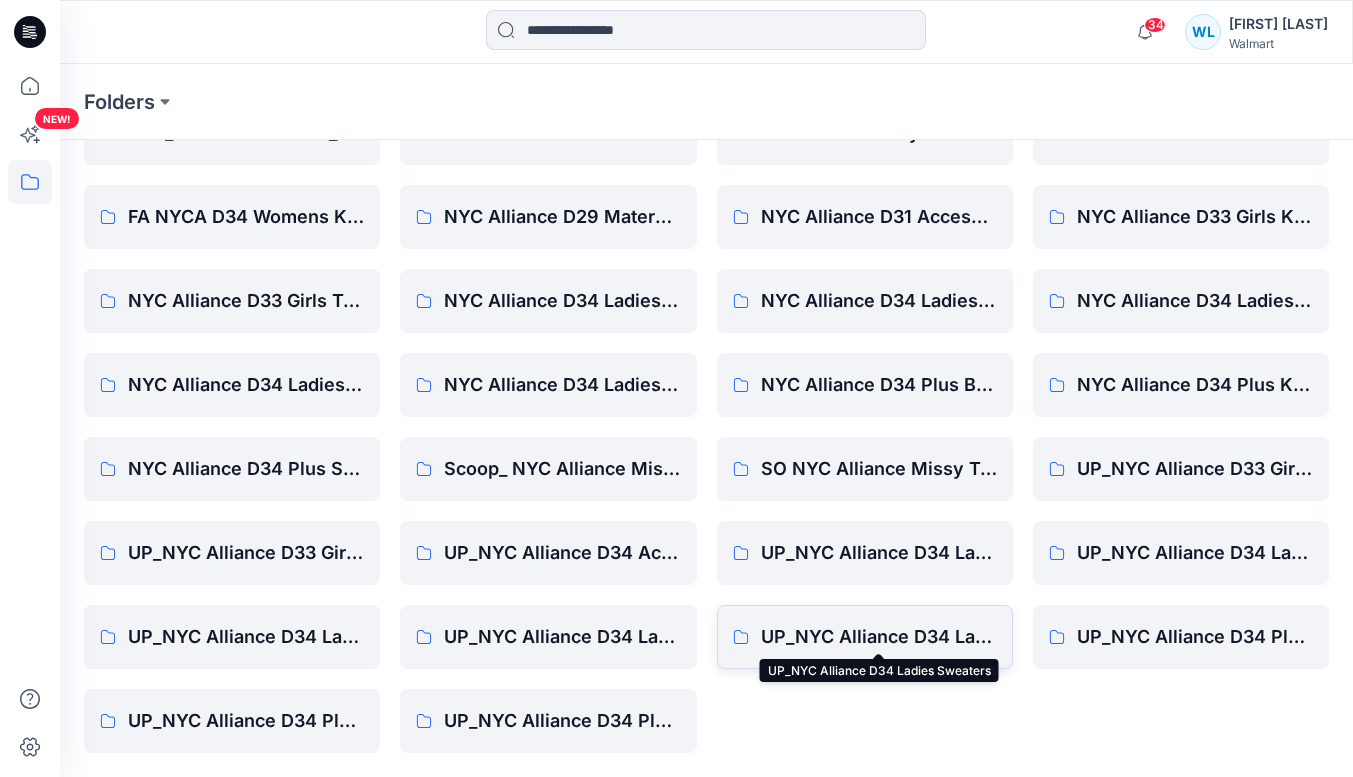 click on "UP_NYC Alliance D34 Ladies Sweaters" at bounding box center [879, 637] 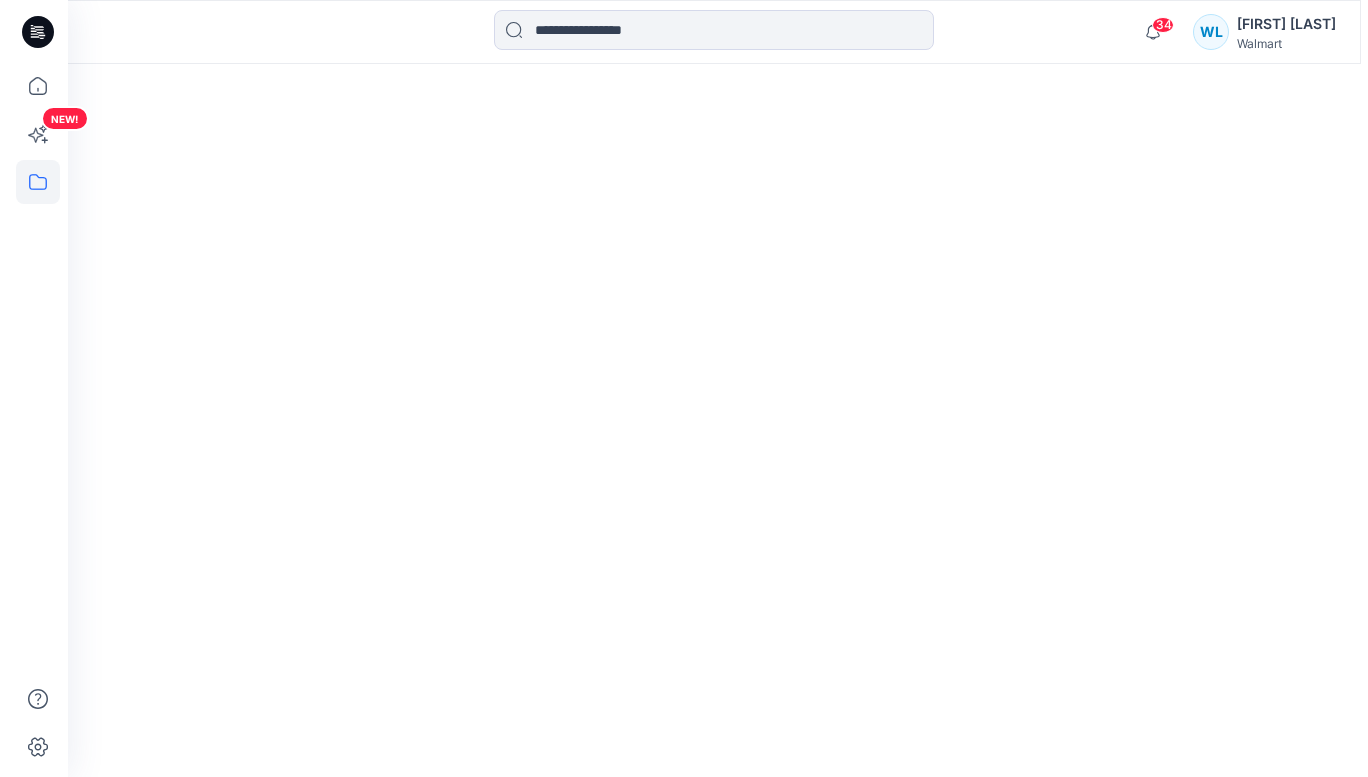 scroll, scrollTop: 0, scrollLeft: 0, axis: both 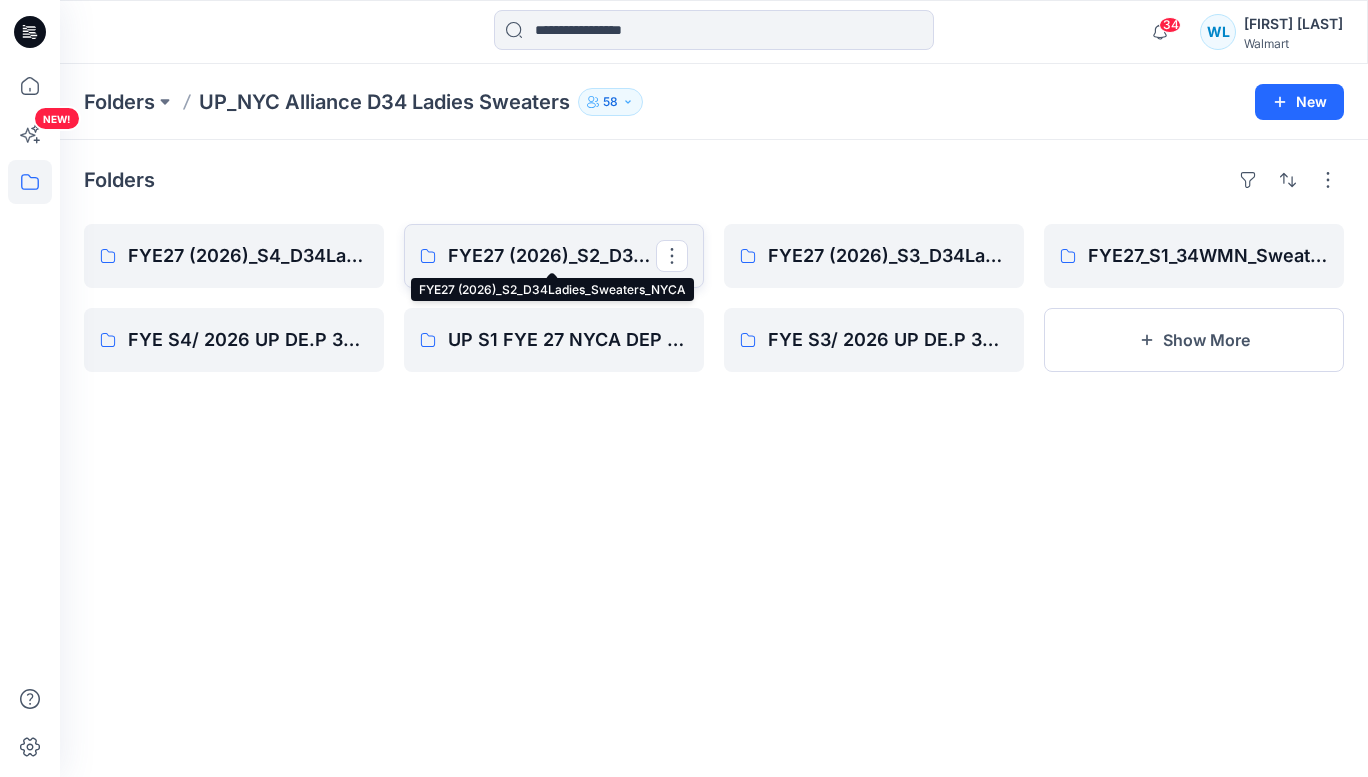 click on "FYE27 (2026)_S2_D34Ladies_Sweaters_NYCA" at bounding box center (552, 256) 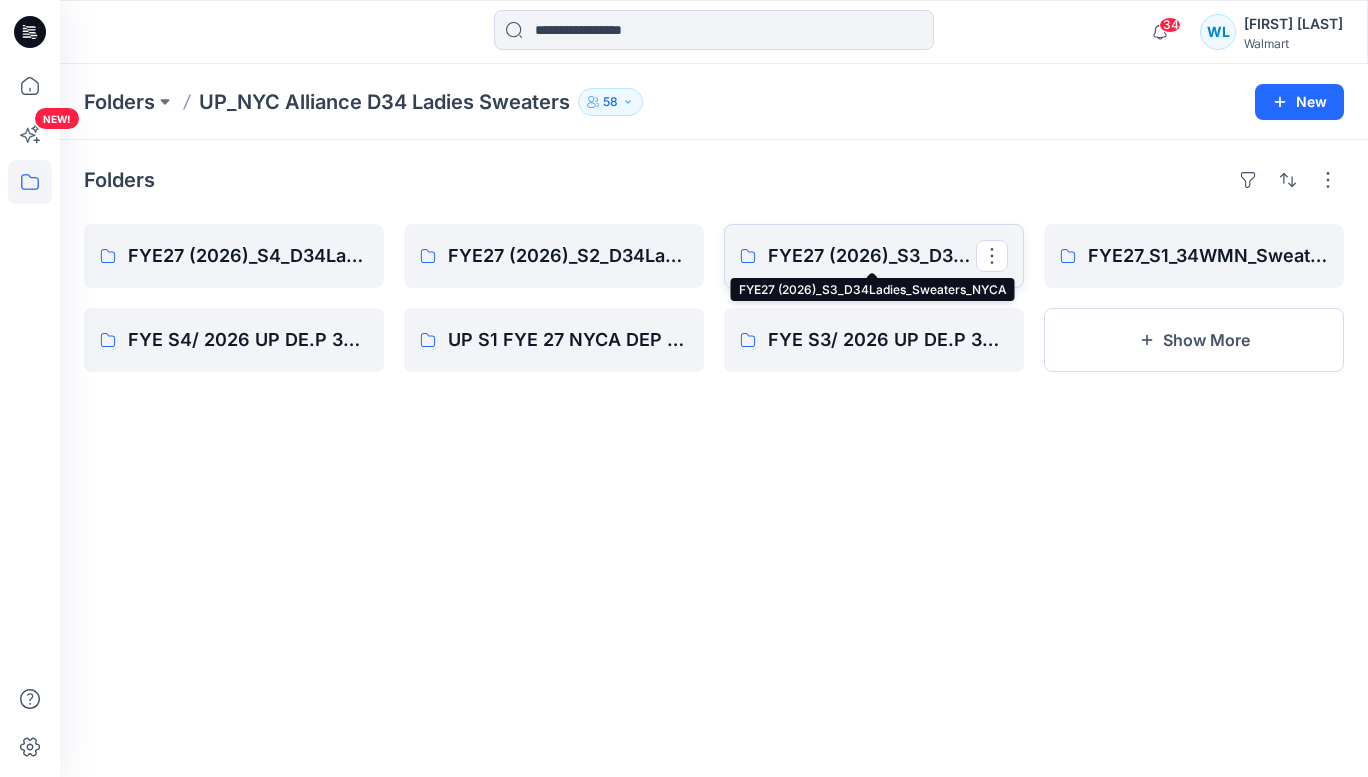 click on "FYE27 (2026)_S3_D34Ladies_Sweaters_NYCA" at bounding box center [872, 256] 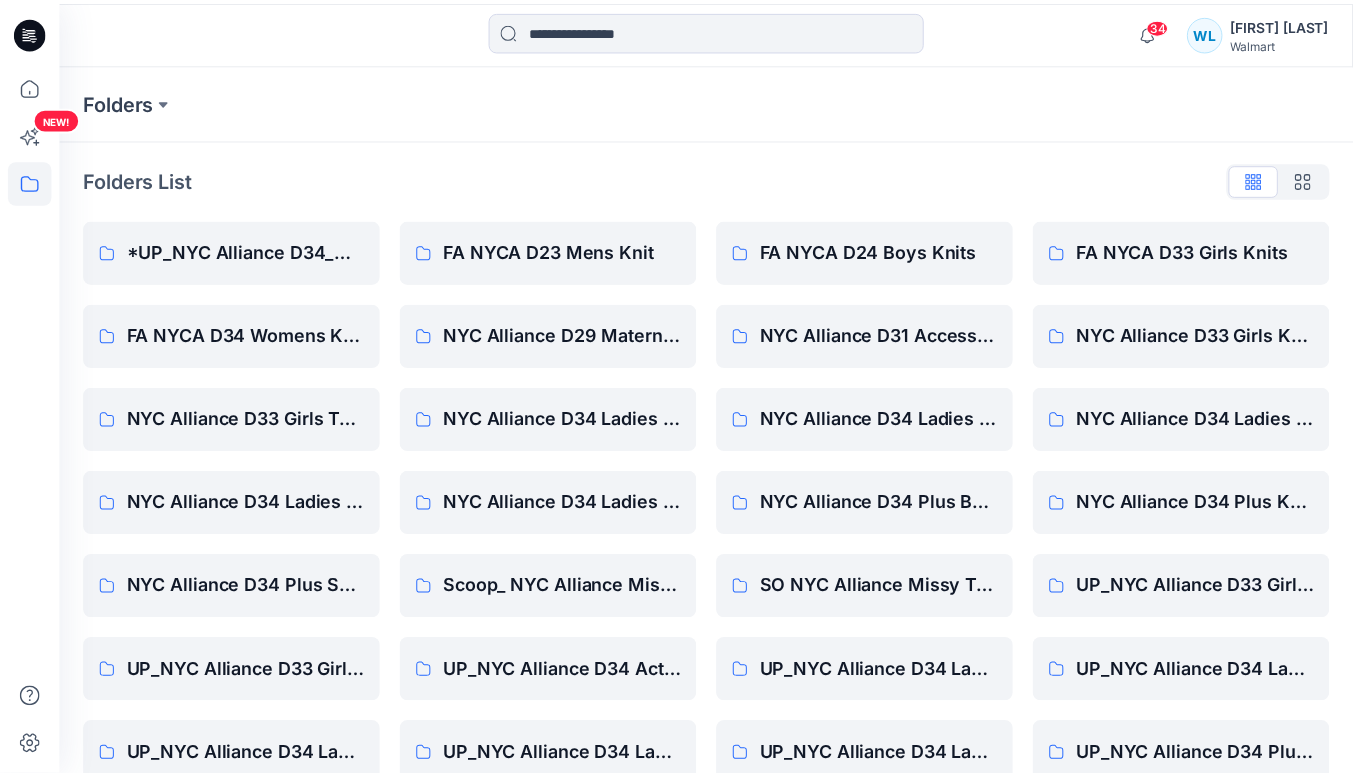 scroll, scrollTop: 119, scrollLeft: 0, axis: vertical 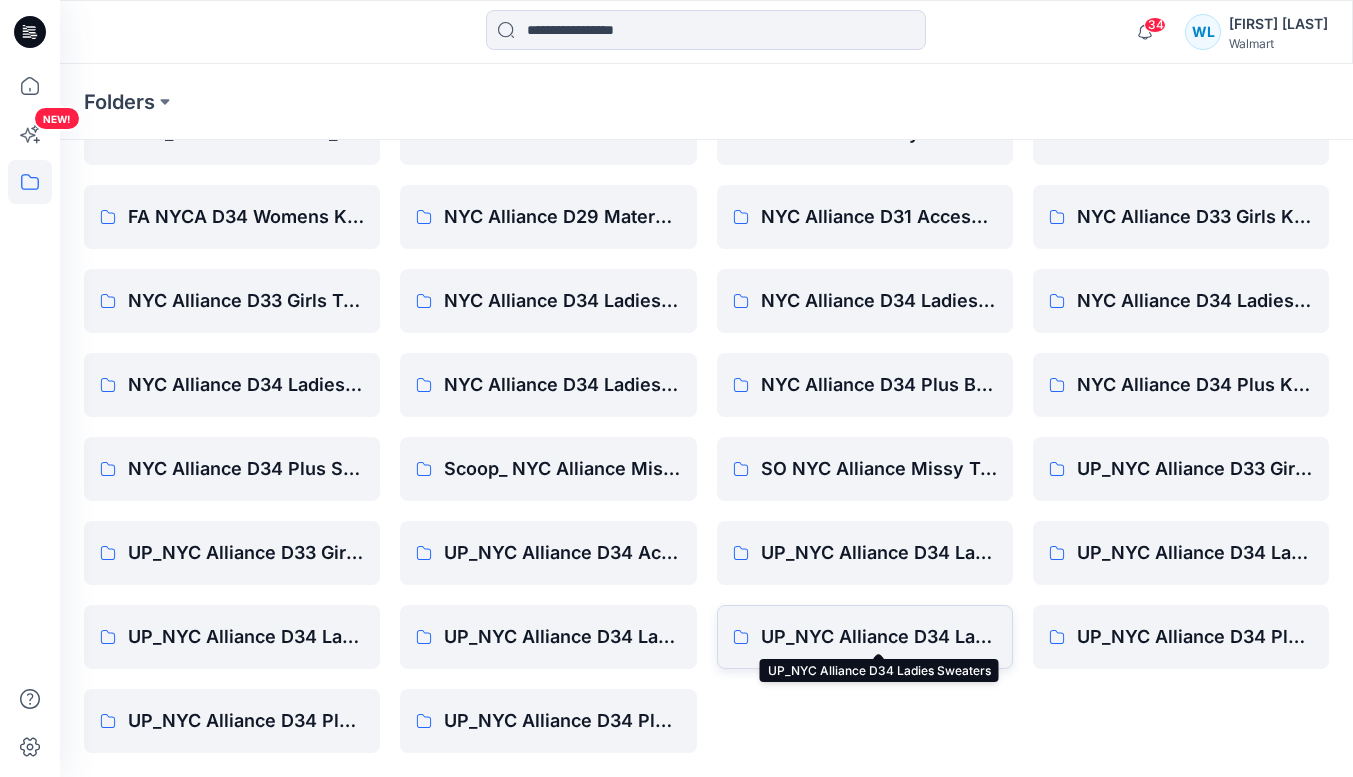 click on "UP_NYC Alliance D34 Ladies Sweaters" at bounding box center (879, 637) 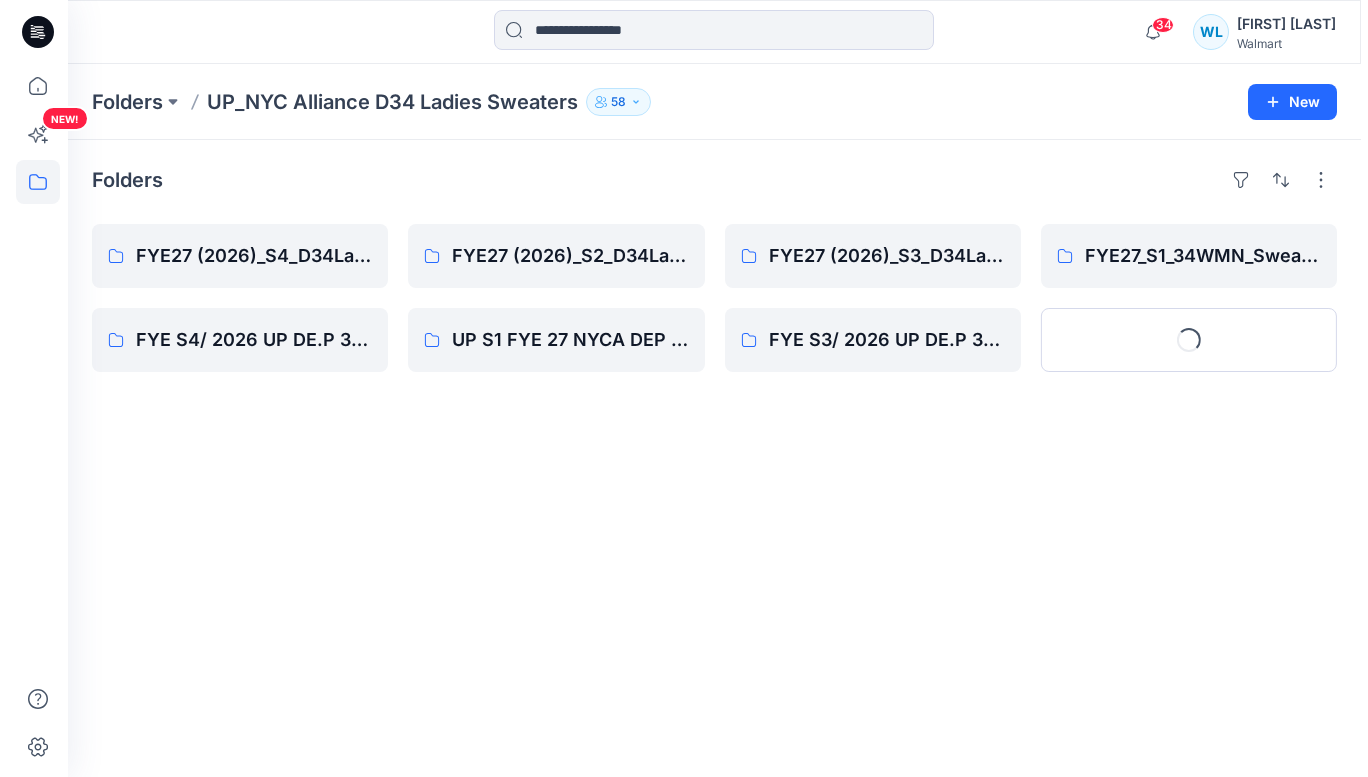 scroll, scrollTop: 0, scrollLeft: 0, axis: both 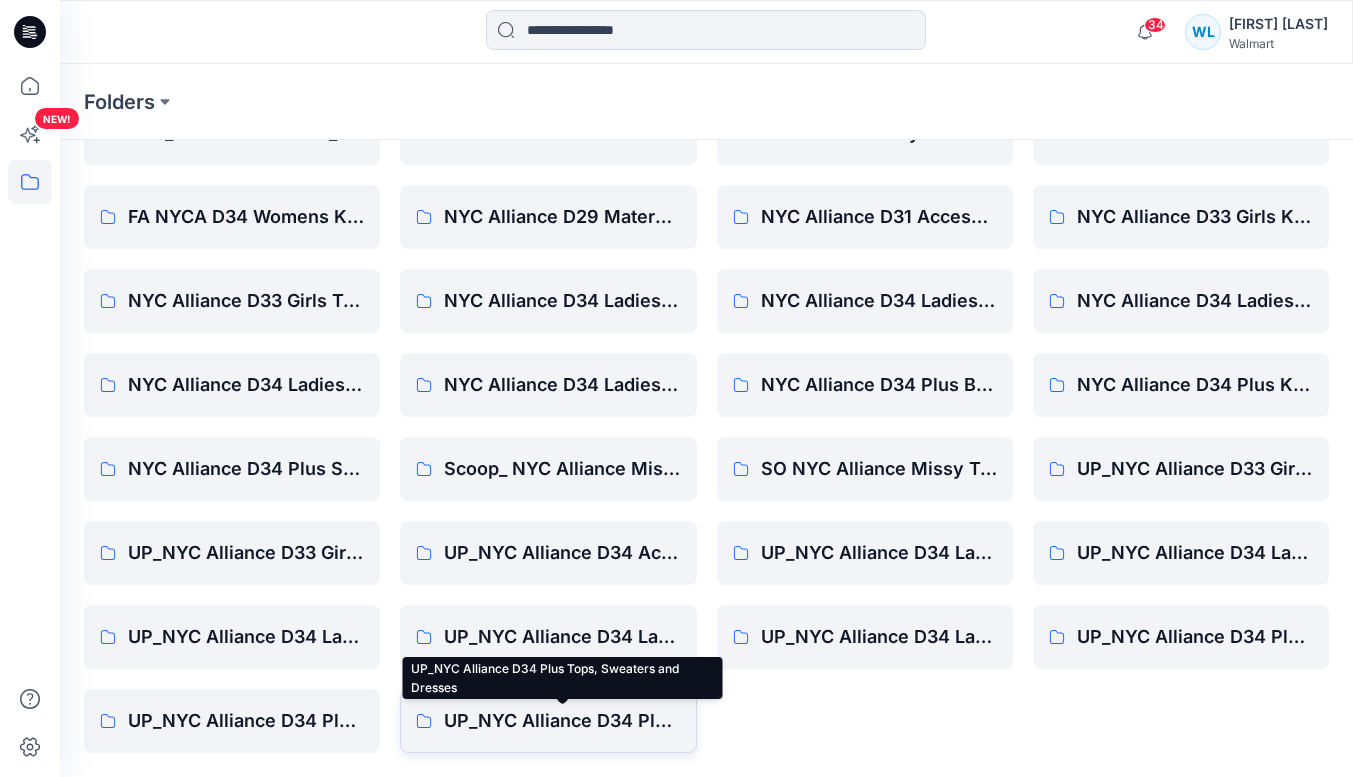click on "UP_NYC Alliance D34 Plus Tops, Sweaters and Dresses" at bounding box center (562, 721) 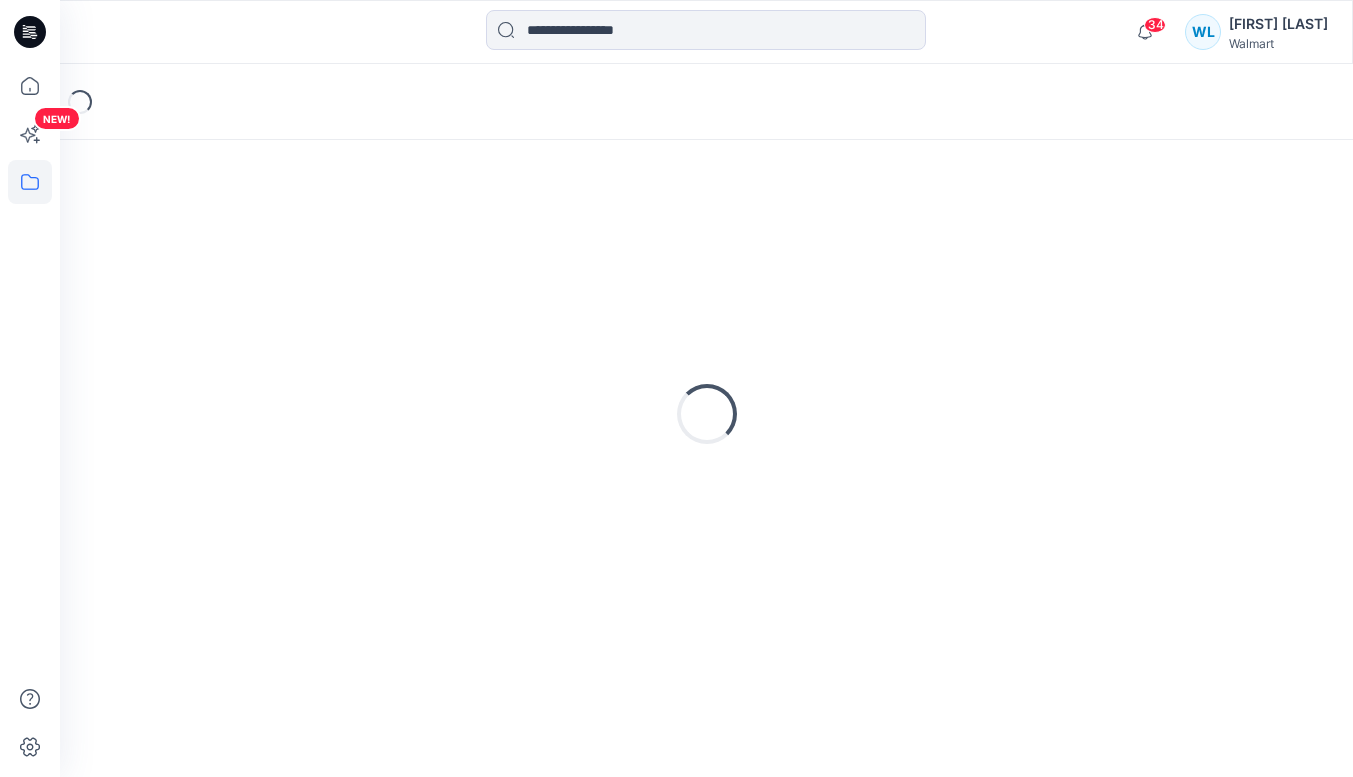 scroll, scrollTop: 0, scrollLeft: 0, axis: both 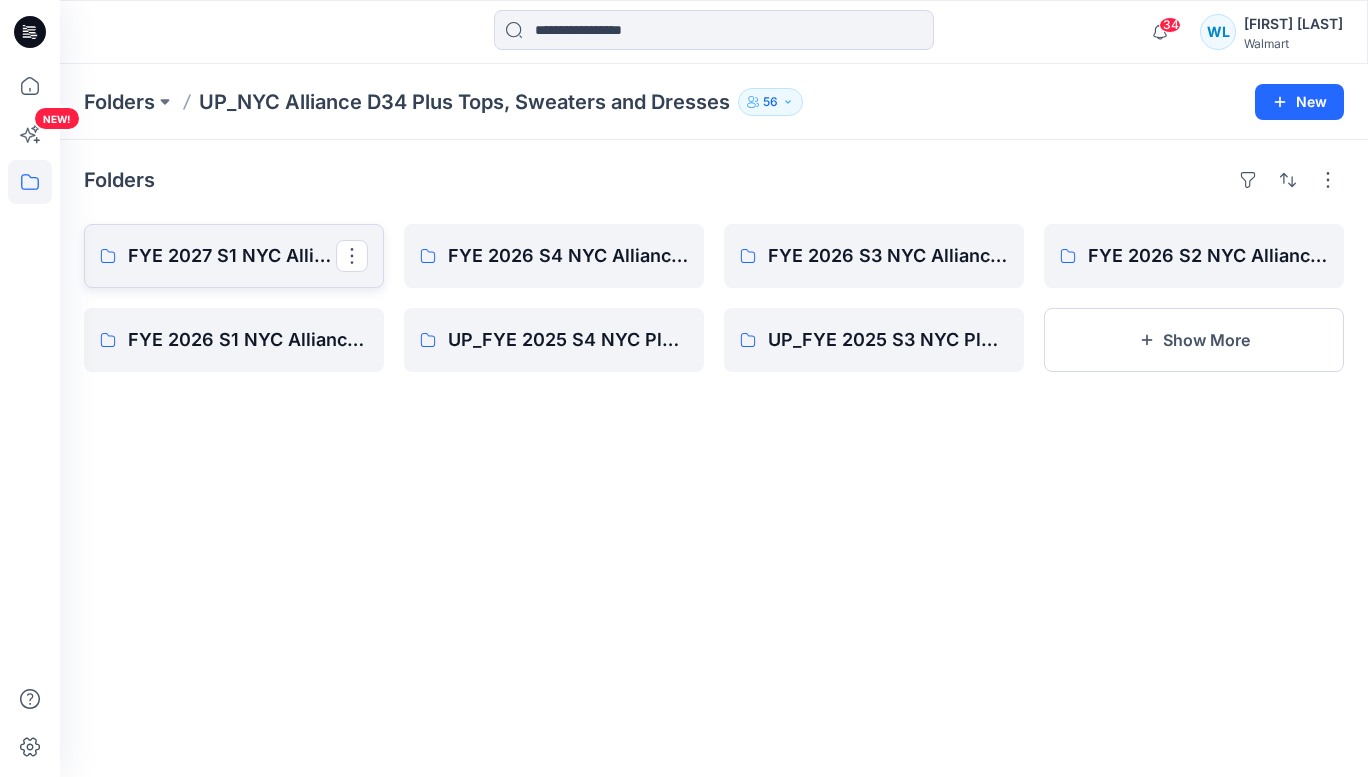 click on "FYE 2027 S1 NYC Alliance Plus Tops & Dresses" at bounding box center (232, 256) 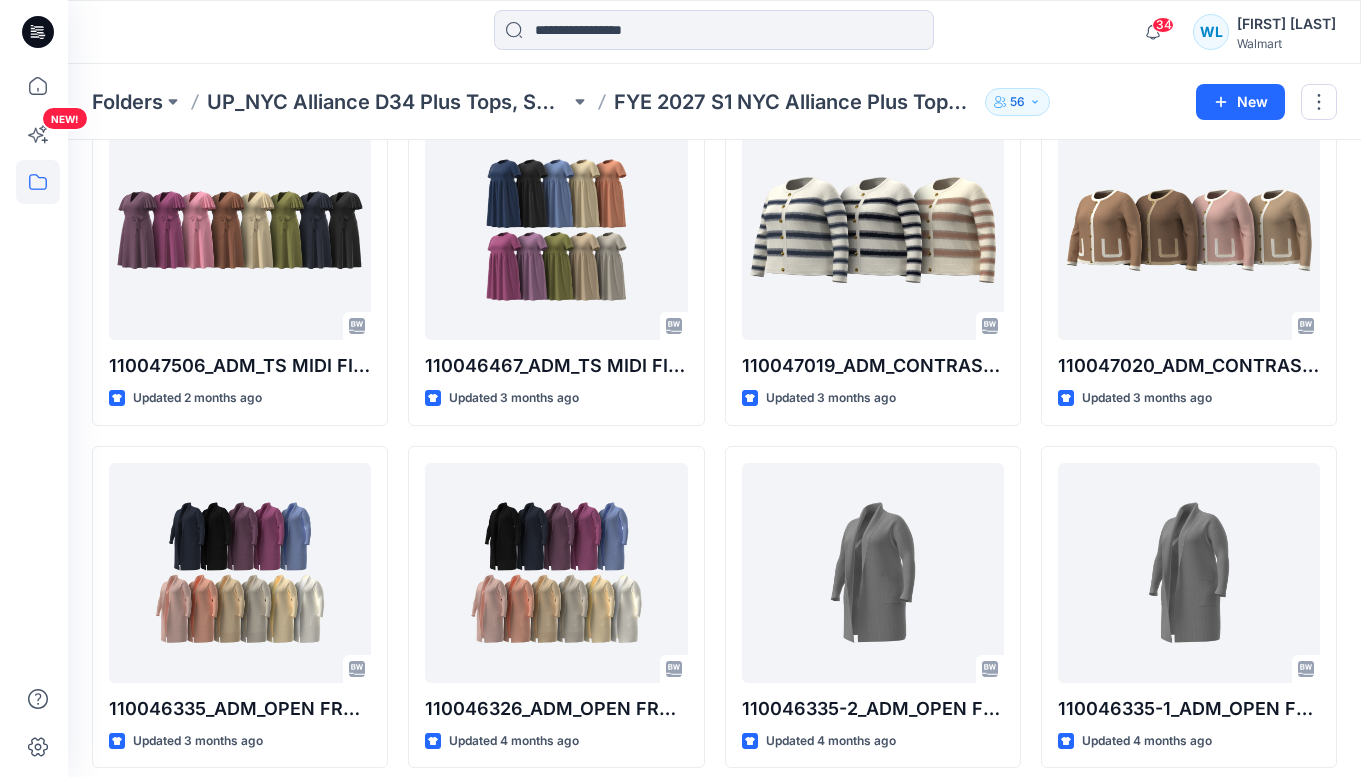 scroll, scrollTop: 0, scrollLeft: 0, axis: both 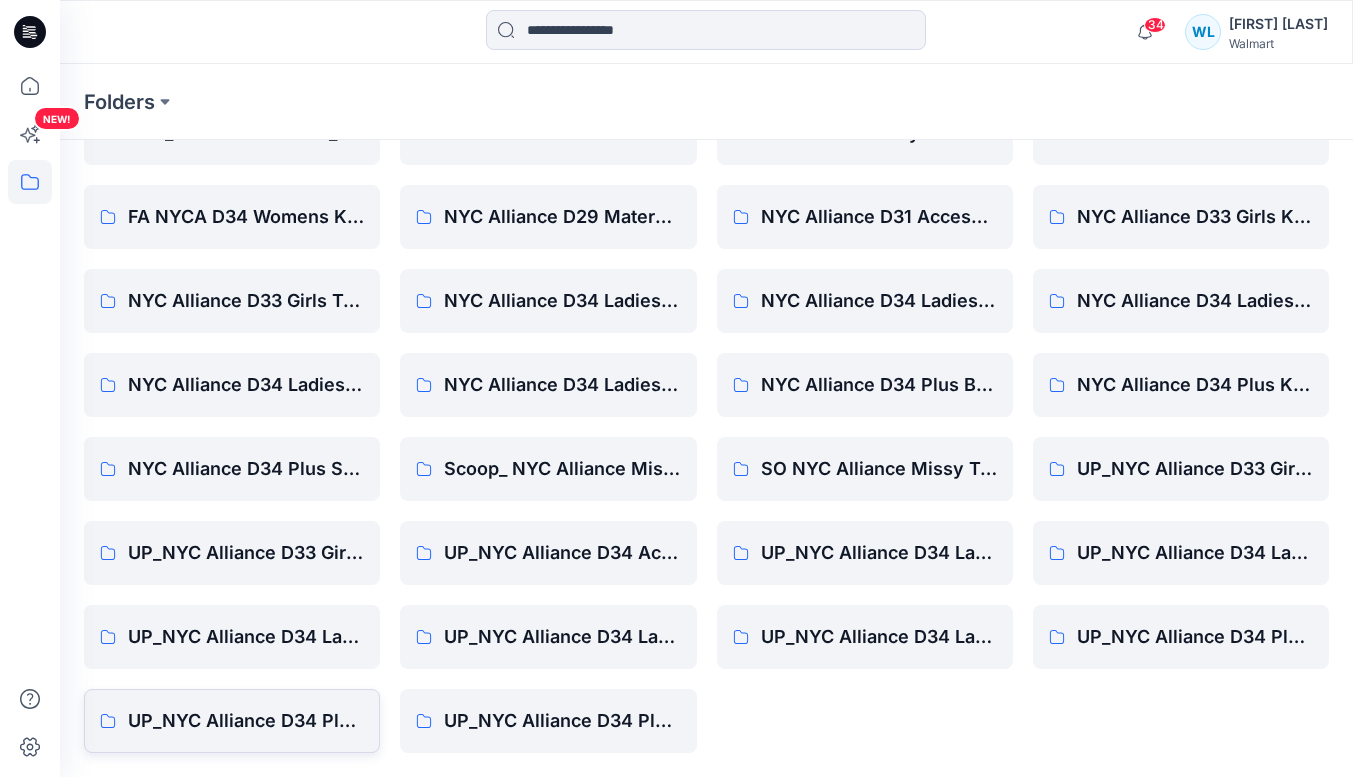 click on "UP_NYC Alliance D34 Plus Tops, Dresses and Sweaters" at bounding box center (246, 721) 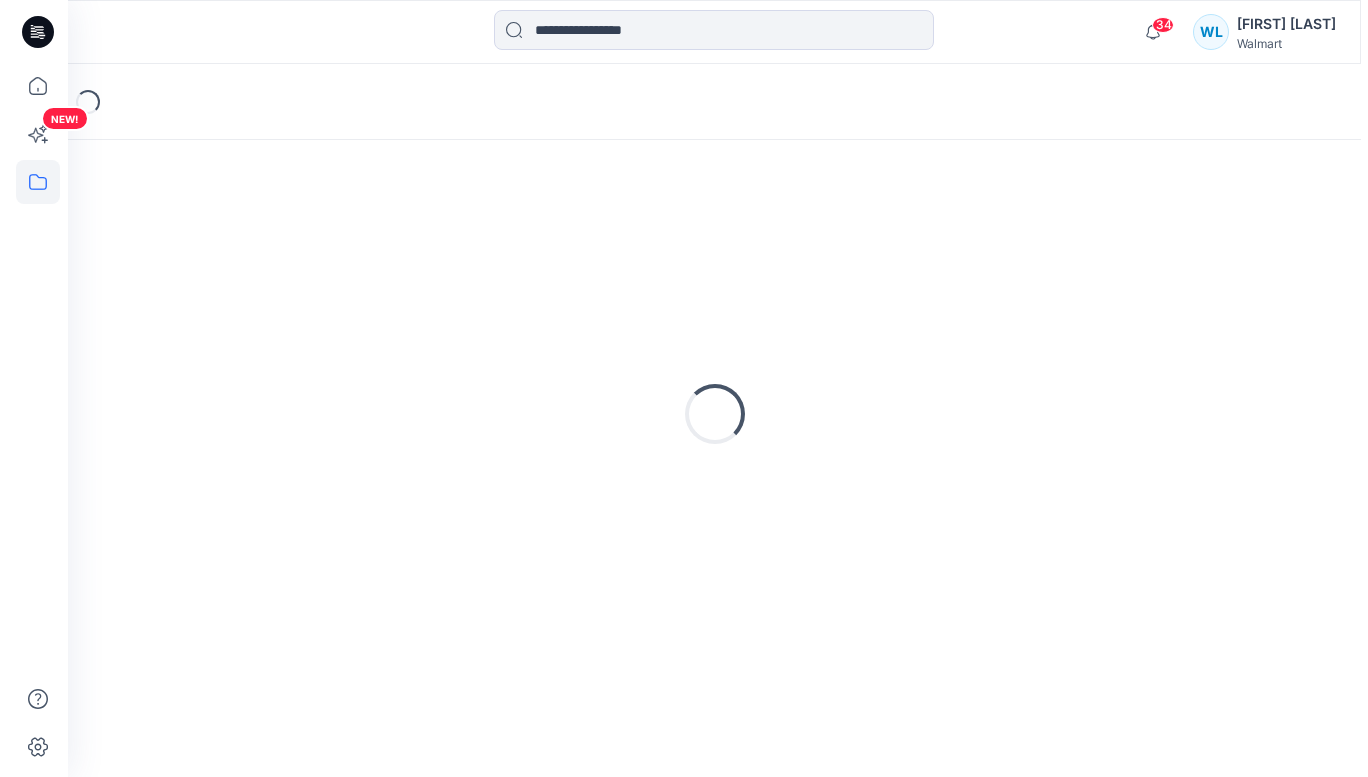 scroll, scrollTop: 0, scrollLeft: 0, axis: both 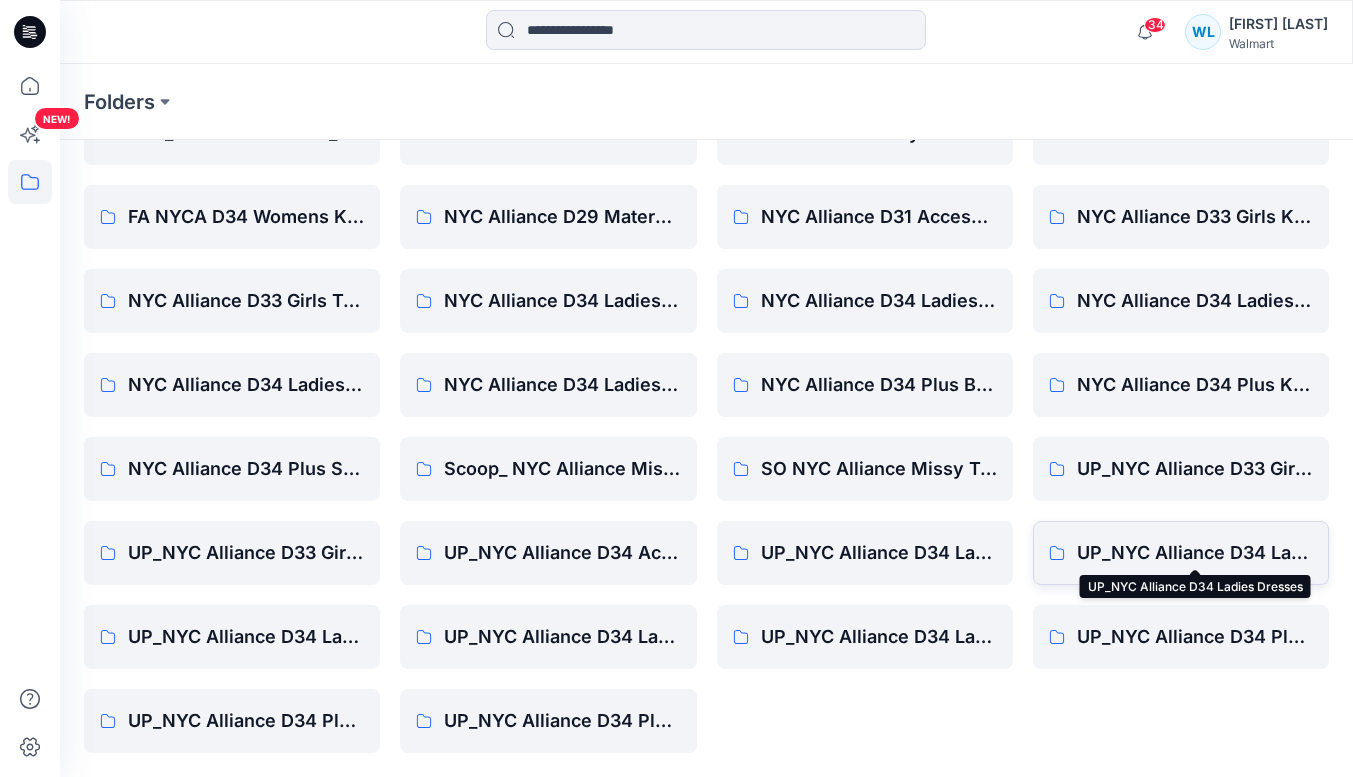 click on "UP_NYC Alliance D34 Ladies Dresses" at bounding box center [1195, 553] 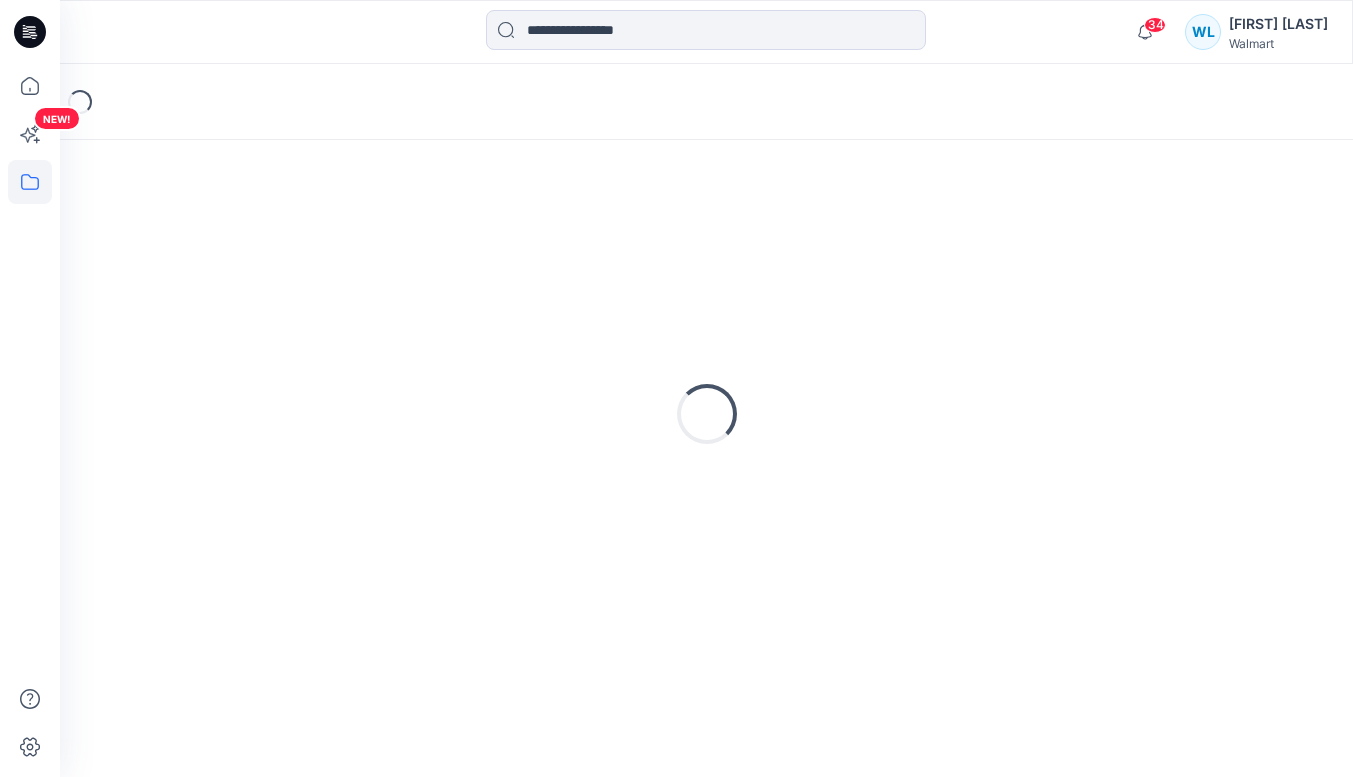 scroll, scrollTop: 0, scrollLeft: 0, axis: both 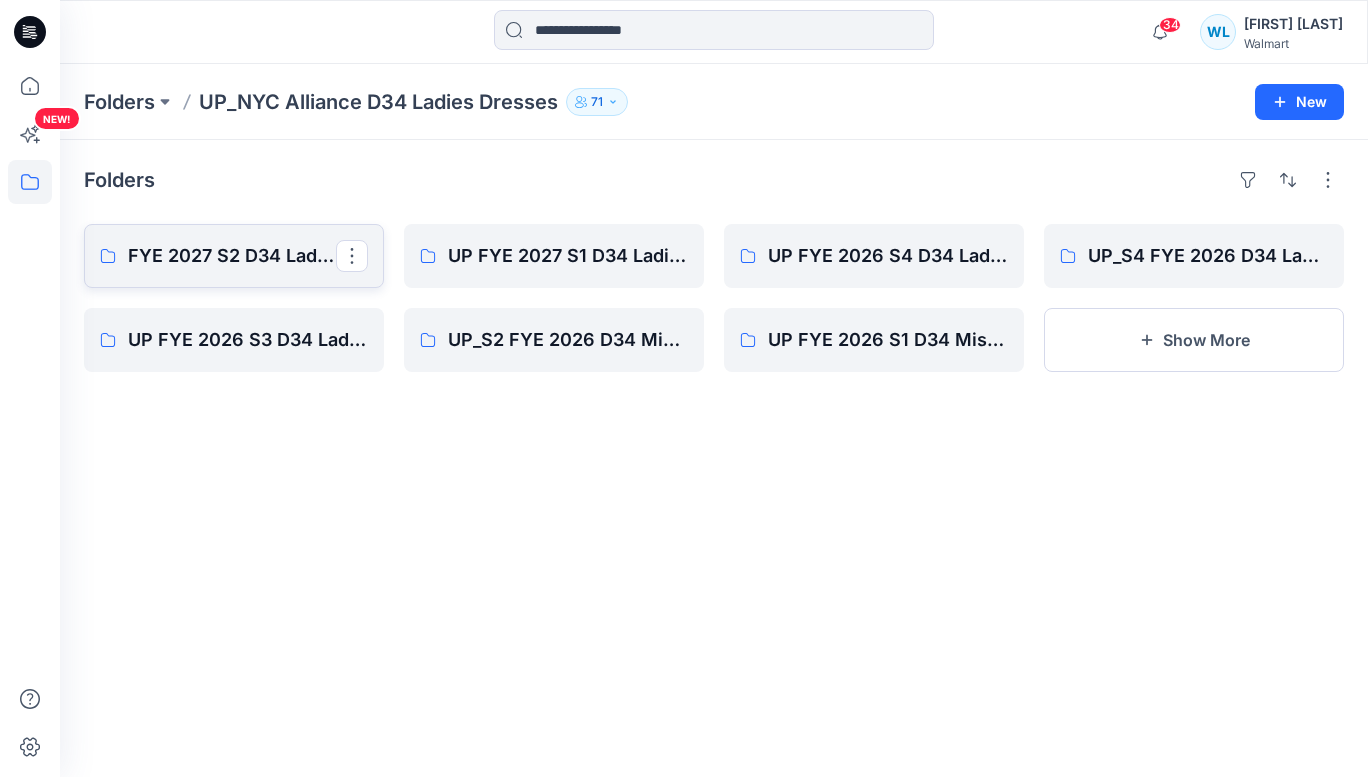 click on "FYE 2027 S2 D34 Ladies Dresses - NYCA" at bounding box center (232, 256) 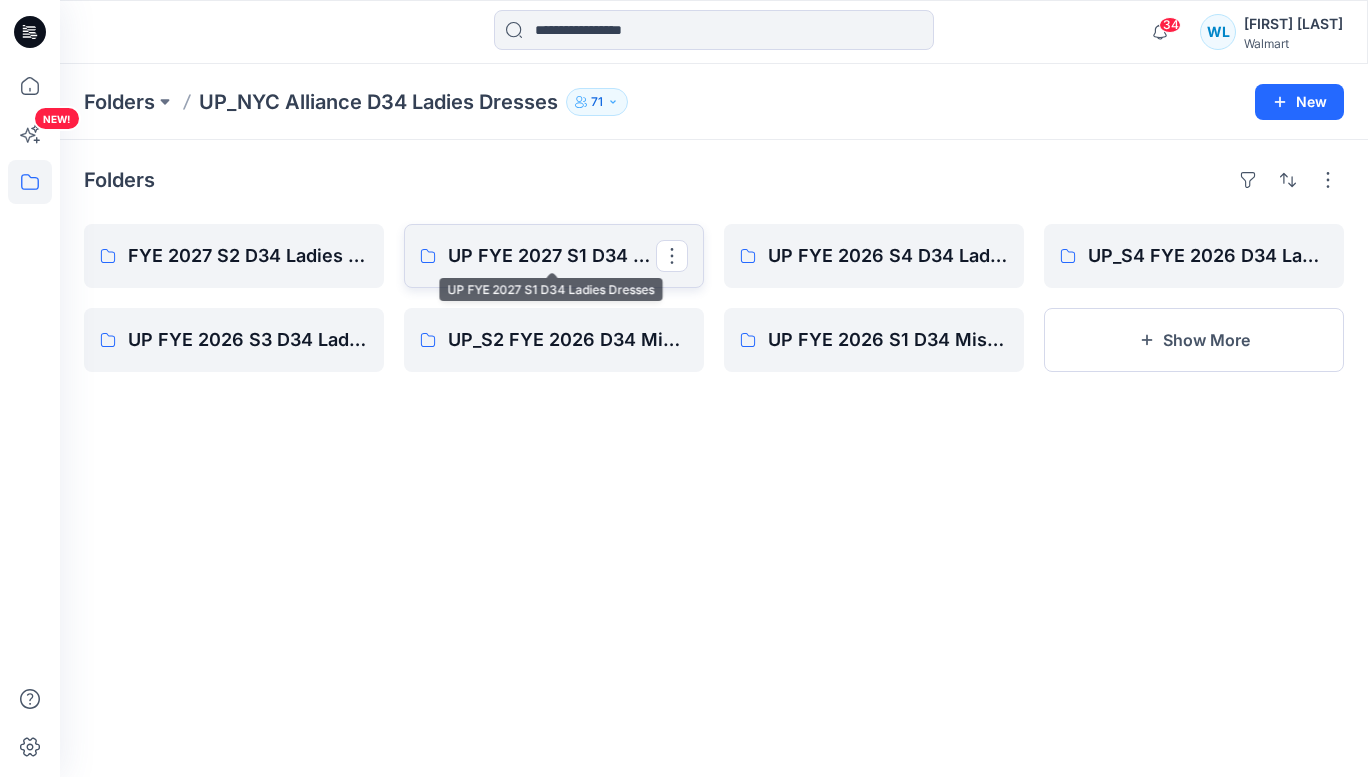 click on "UP FYE 2027 S1 D34 Ladies Dresses" at bounding box center (552, 256) 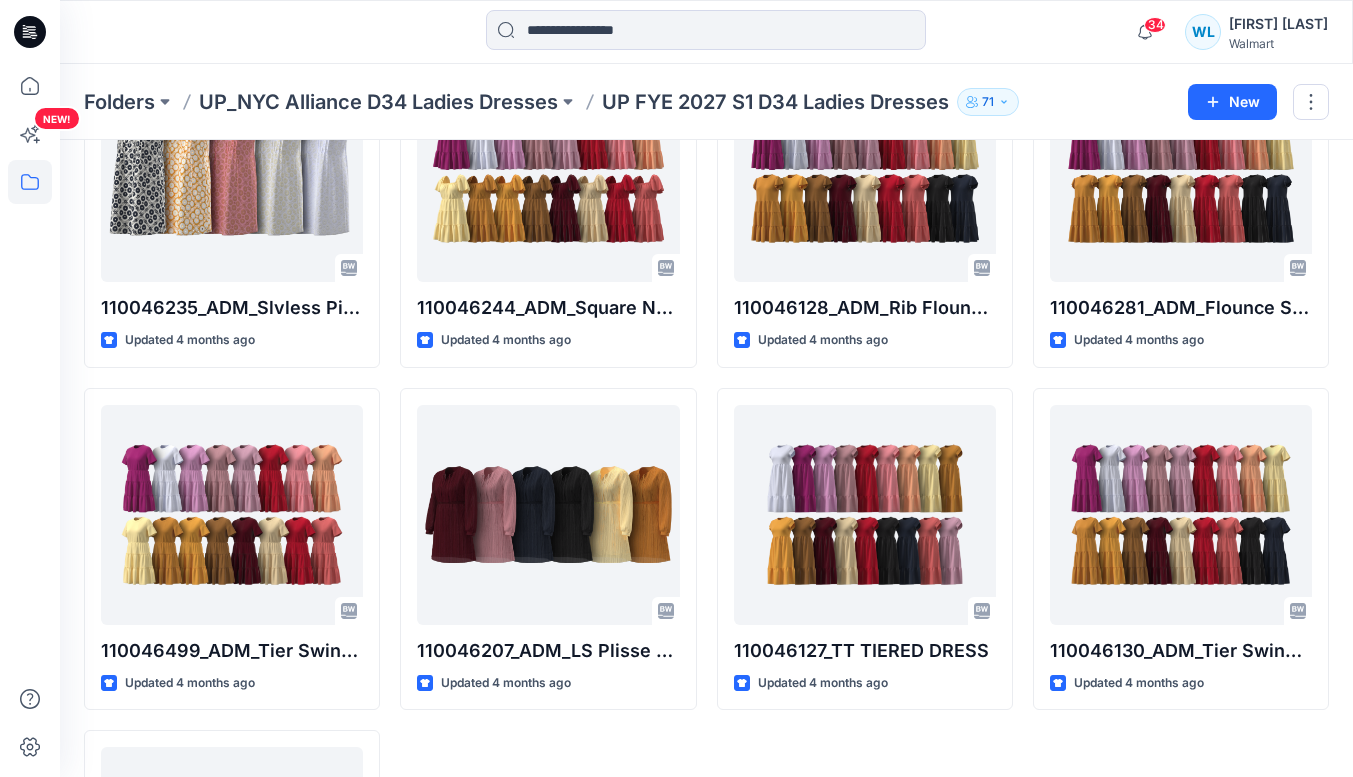 scroll, scrollTop: 464, scrollLeft: 0, axis: vertical 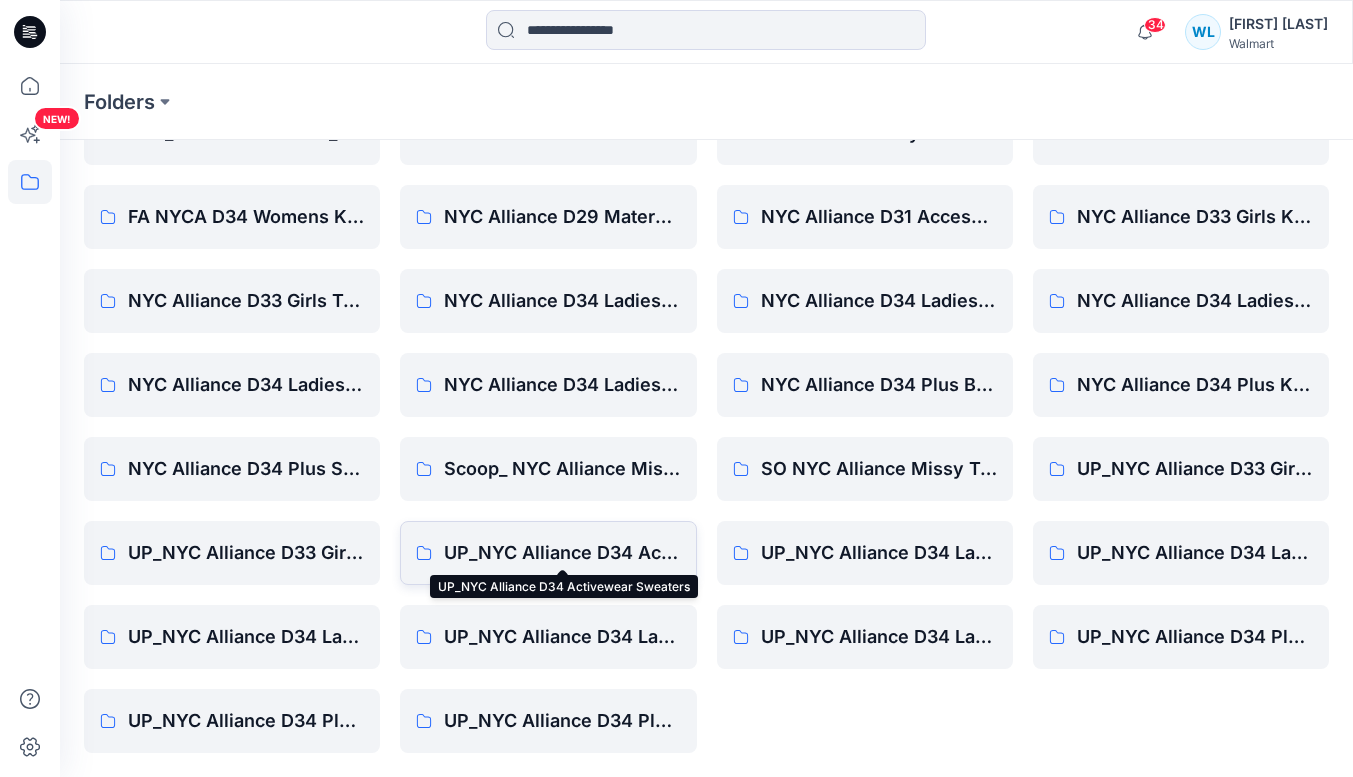 click on "UP_NYC Alliance D34 Activewear Sweaters" at bounding box center [562, 553] 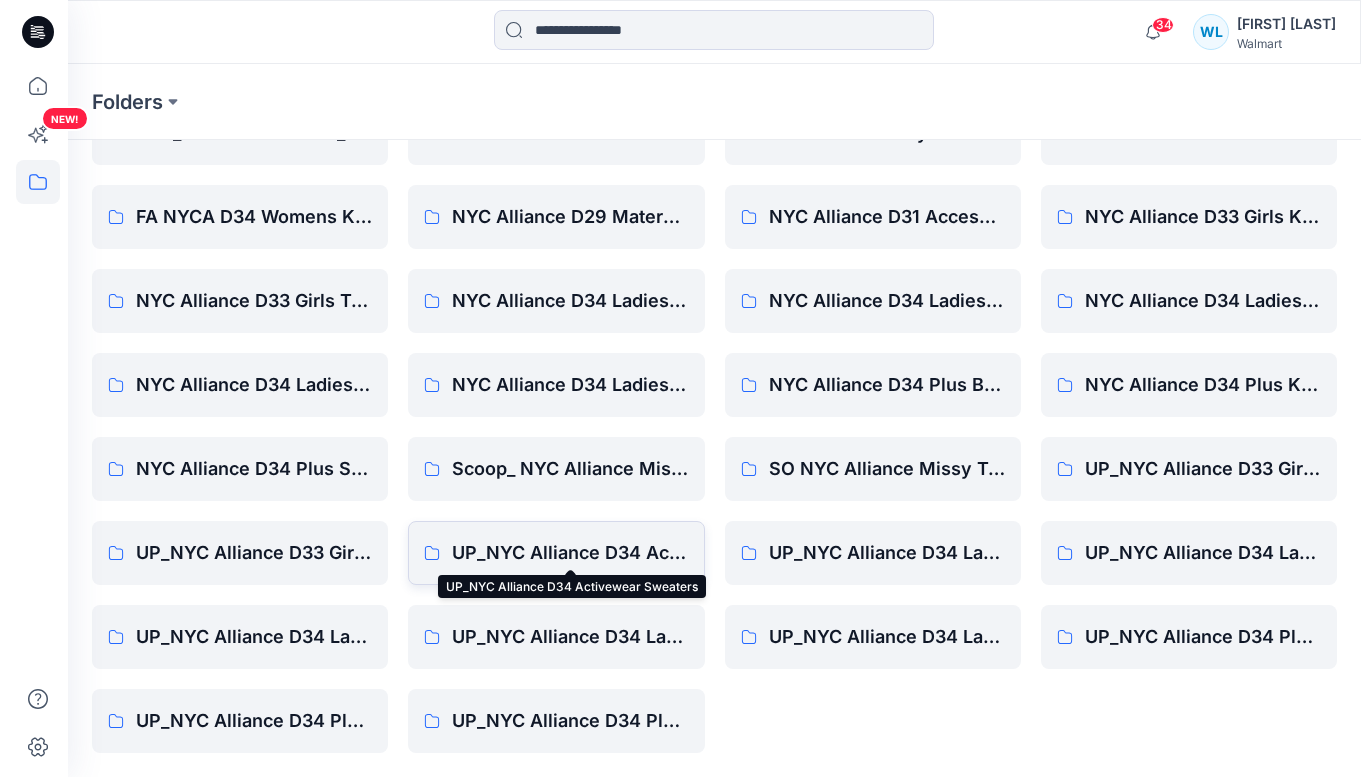 scroll, scrollTop: 0, scrollLeft: 0, axis: both 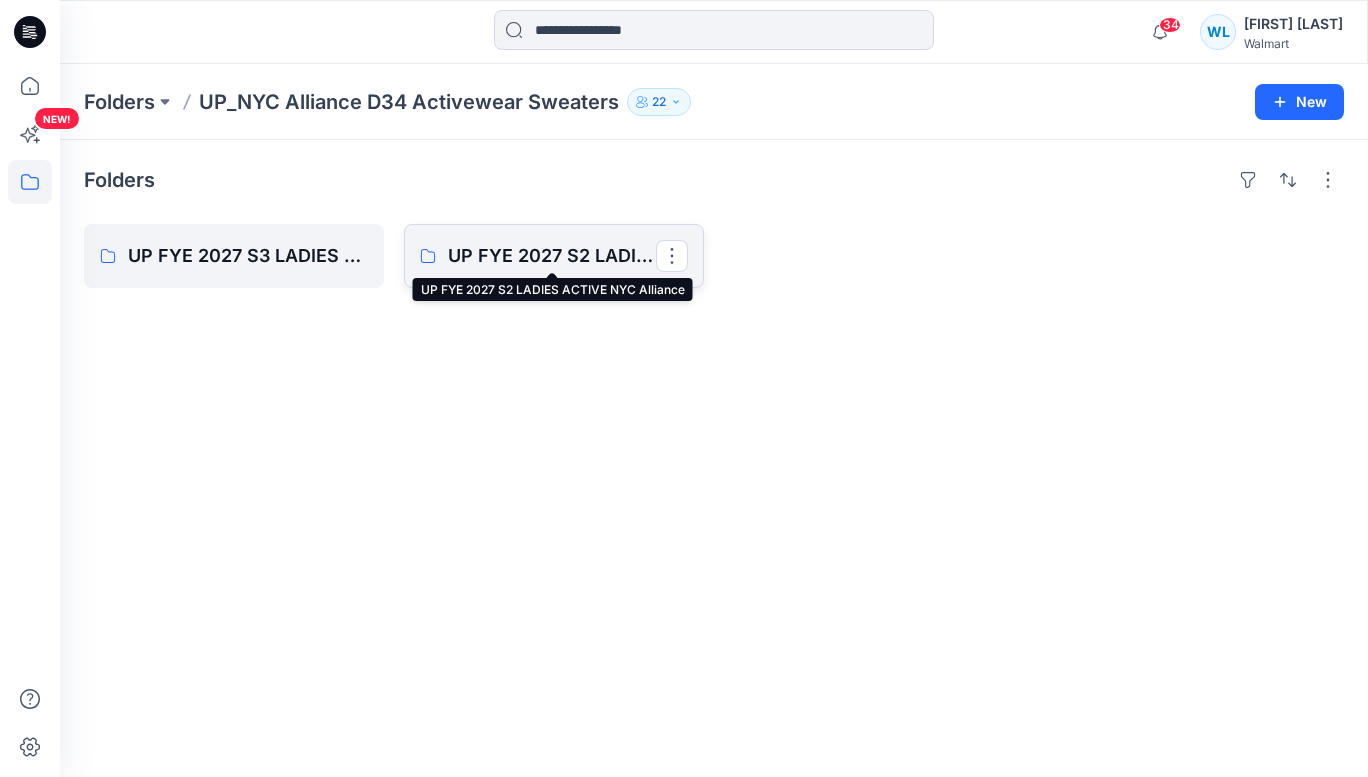 click on "UP FYE 2027 S2 LADIES ACTIVE NYC Alliance" at bounding box center [552, 256] 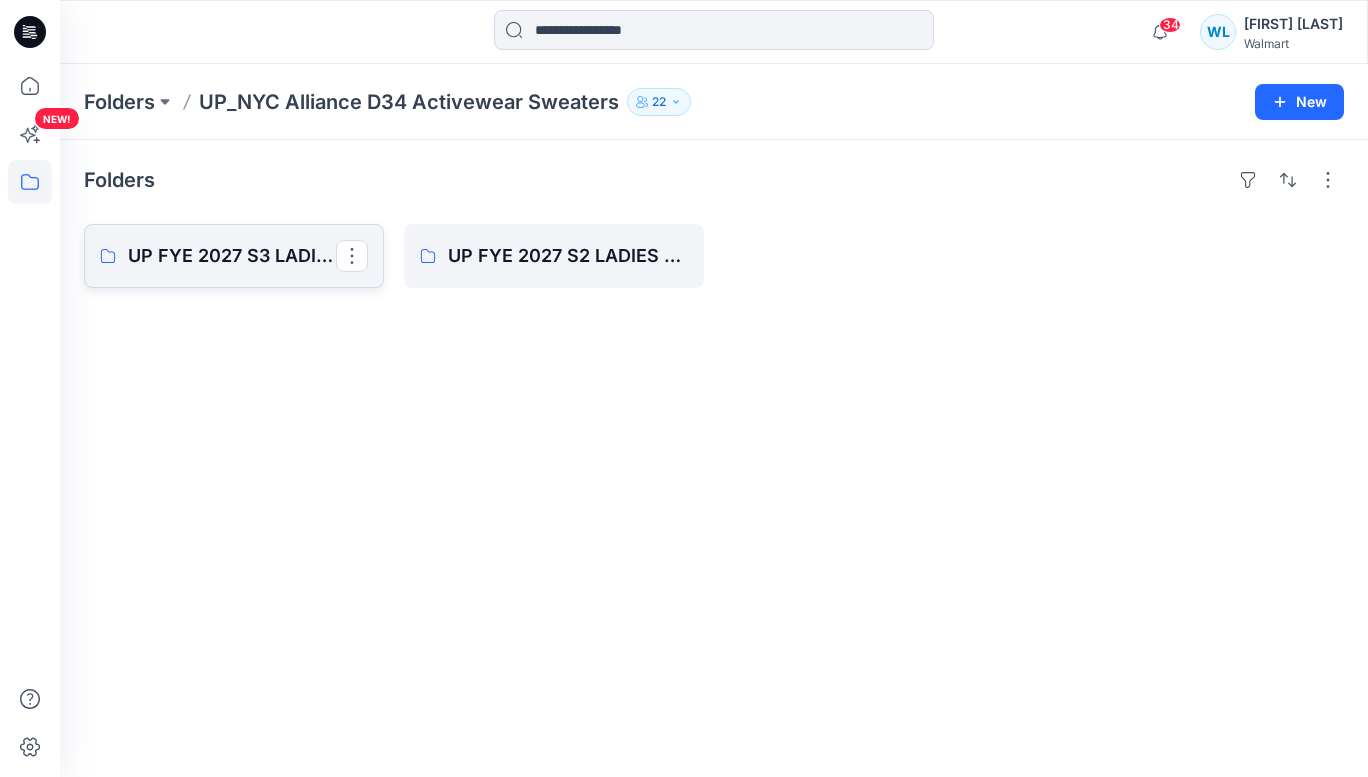 click on "UP FYE 2027 S3 LADIES ACTIVE NYC Alliance" at bounding box center (232, 256) 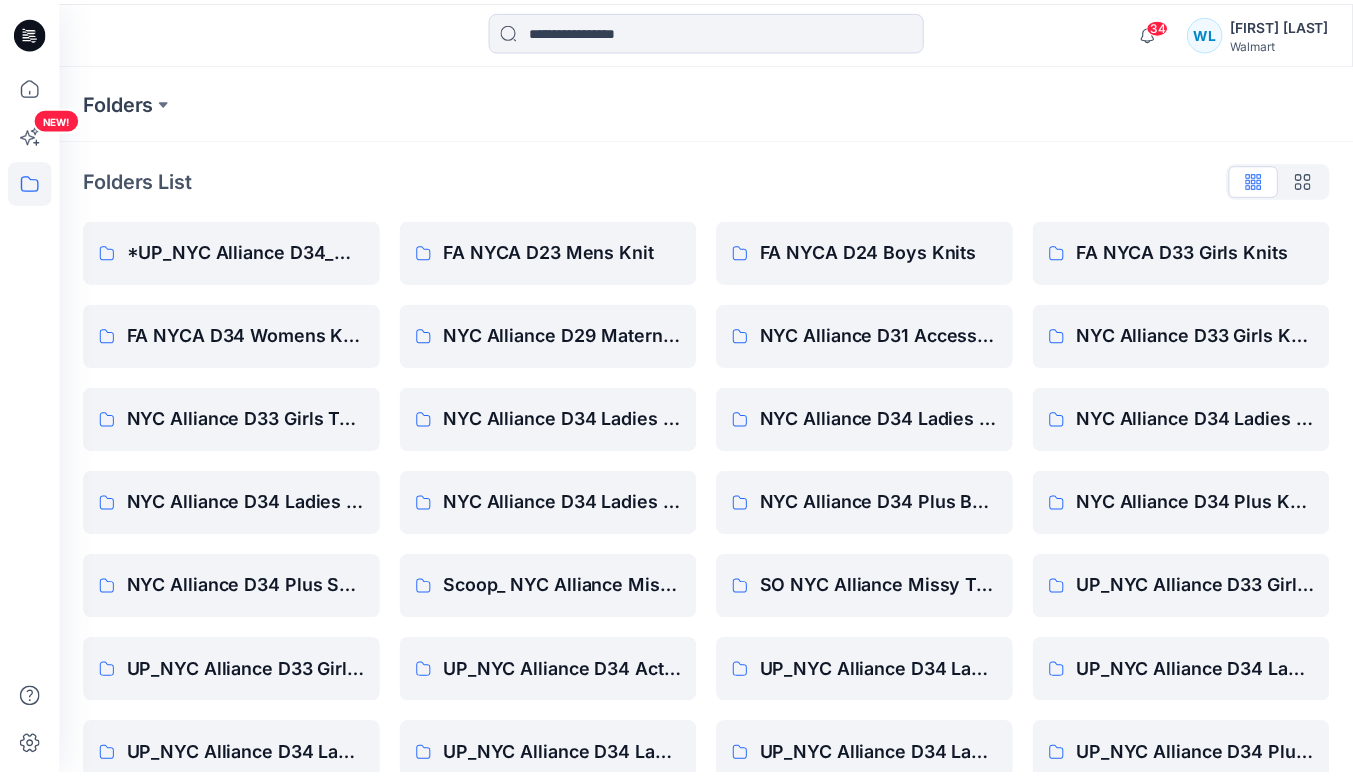scroll, scrollTop: 119, scrollLeft: 0, axis: vertical 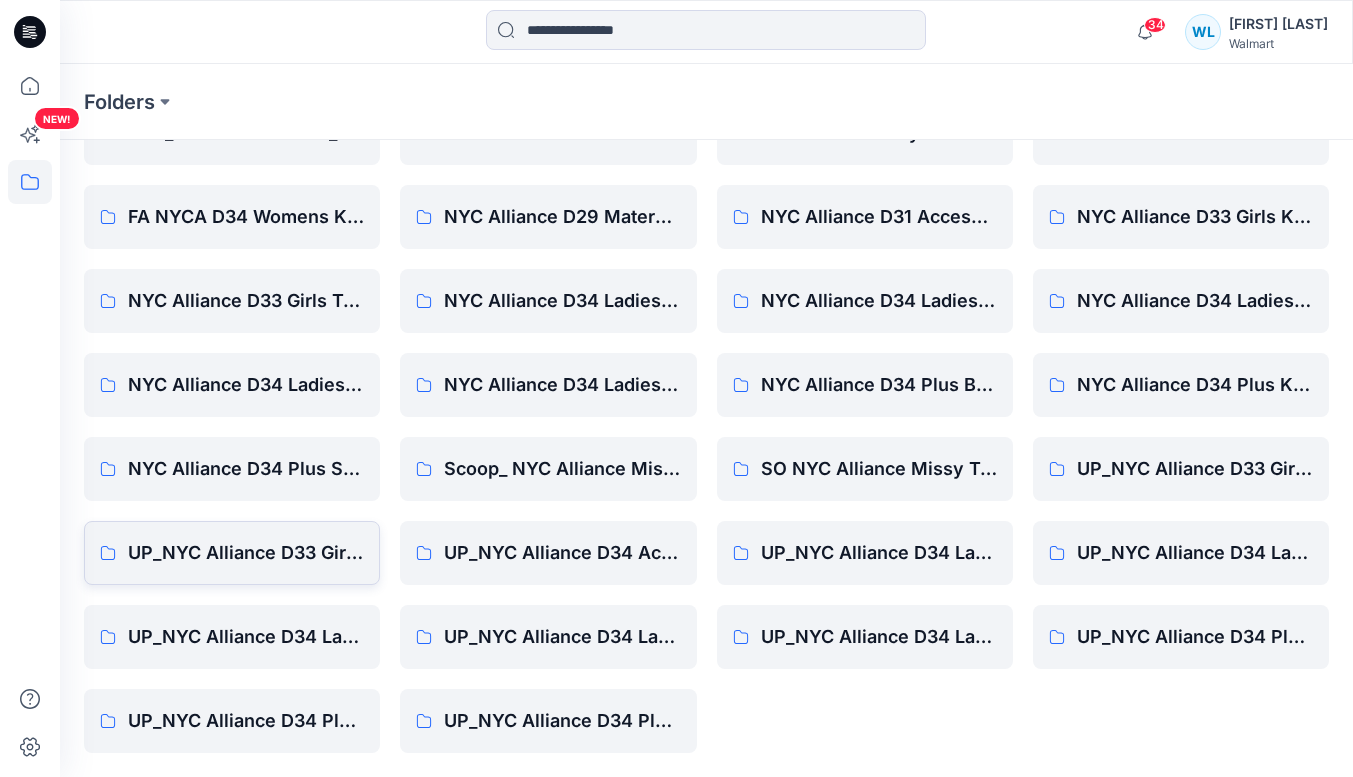 click on "UP_NYC Alliance D33 Girls Tops & Sweaters" at bounding box center [246, 553] 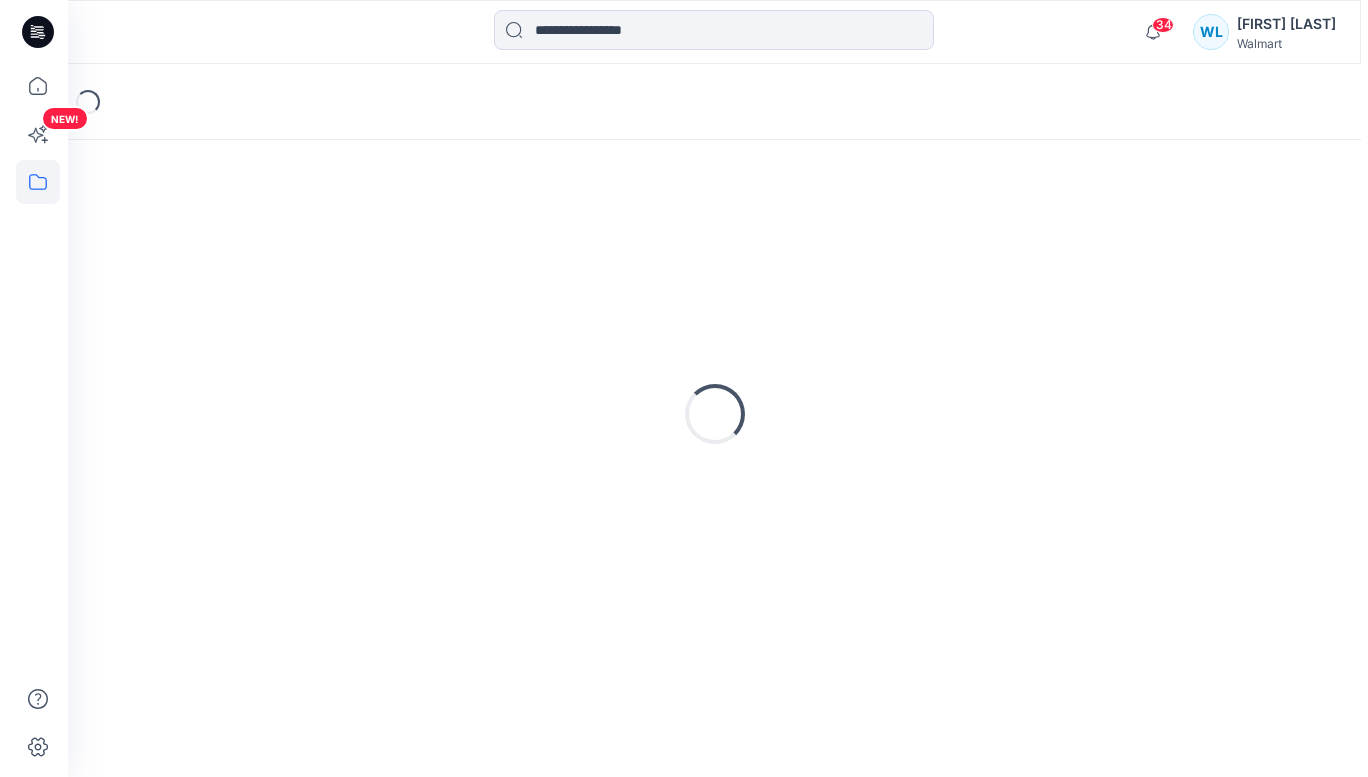 scroll, scrollTop: 0, scrollLeft: 0, axis: both 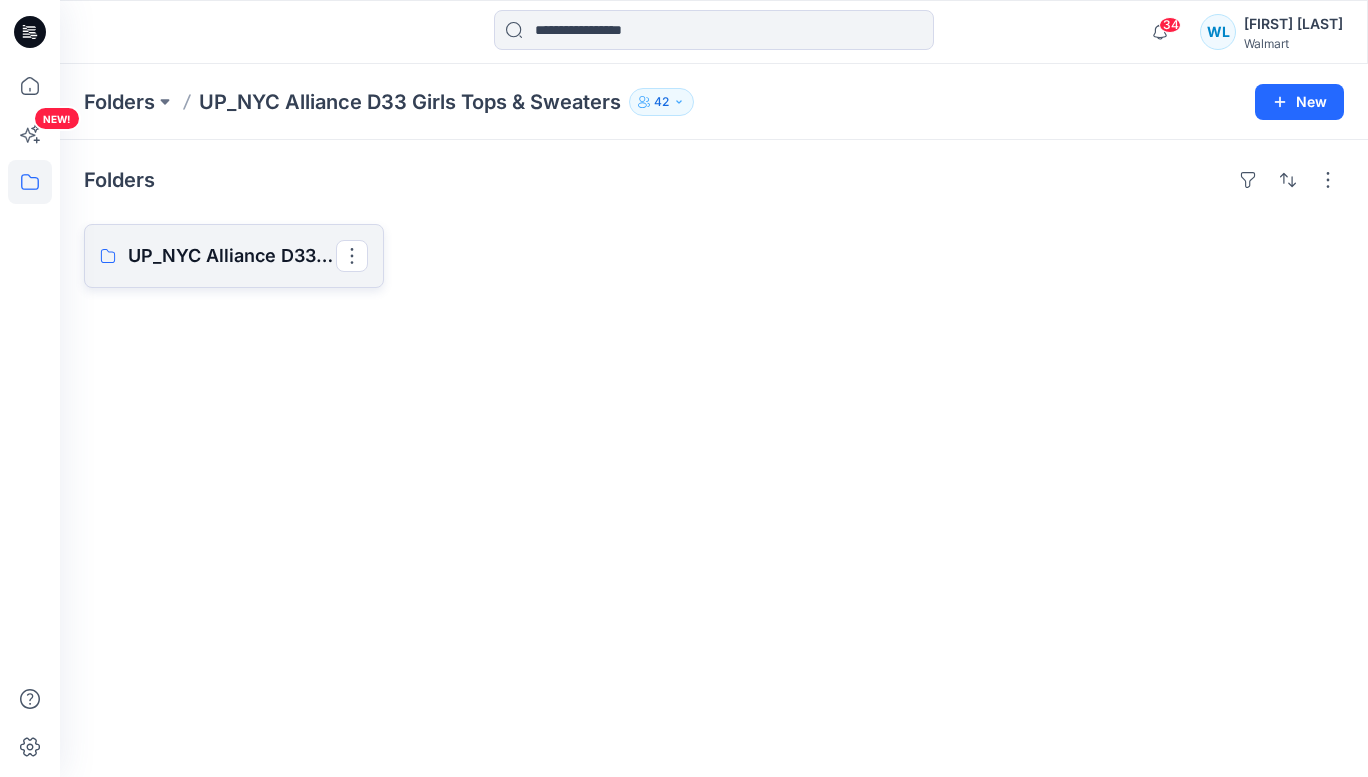 click on "UP_NYC Alliance D33 Girls Tops & Sweaters Board" at bounding box center (232, 256) 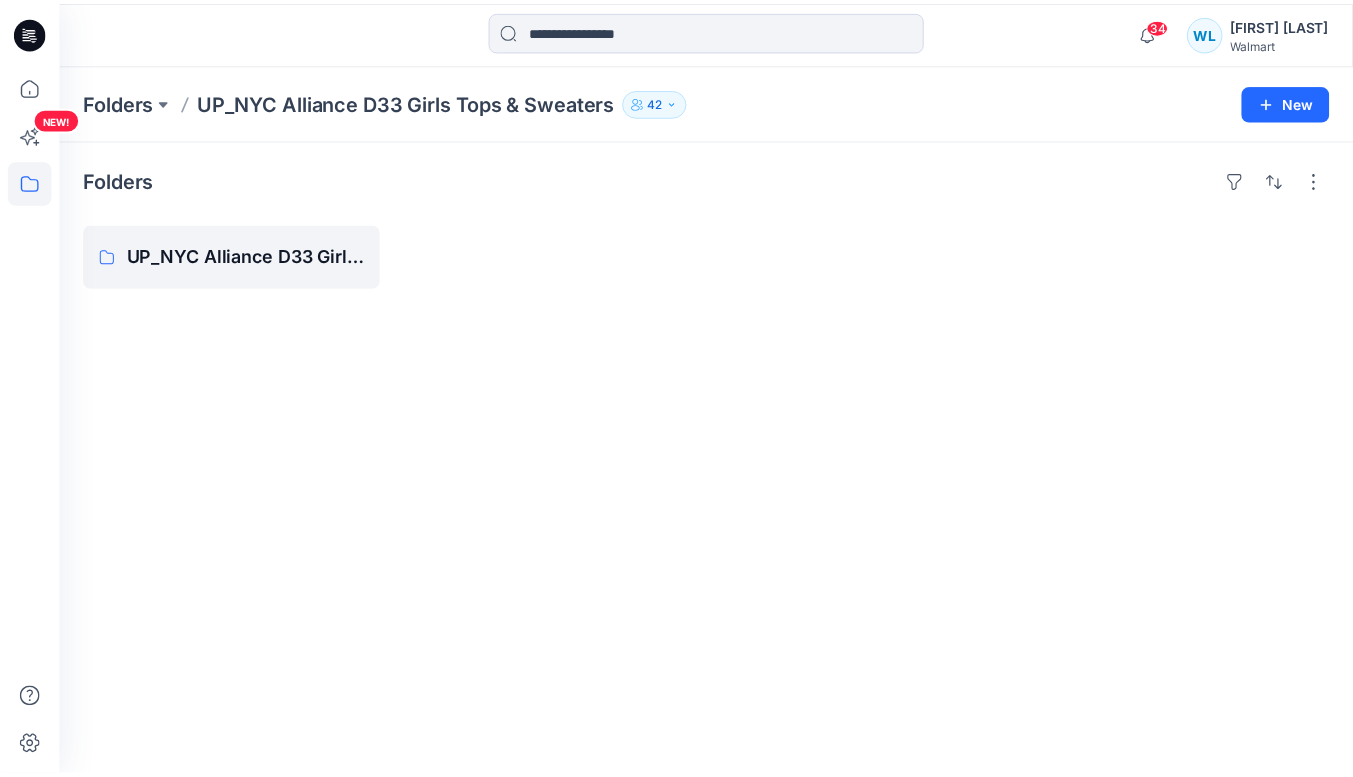 scroll, scrollTop: 119, scrollLeft: 0, axis: vertical 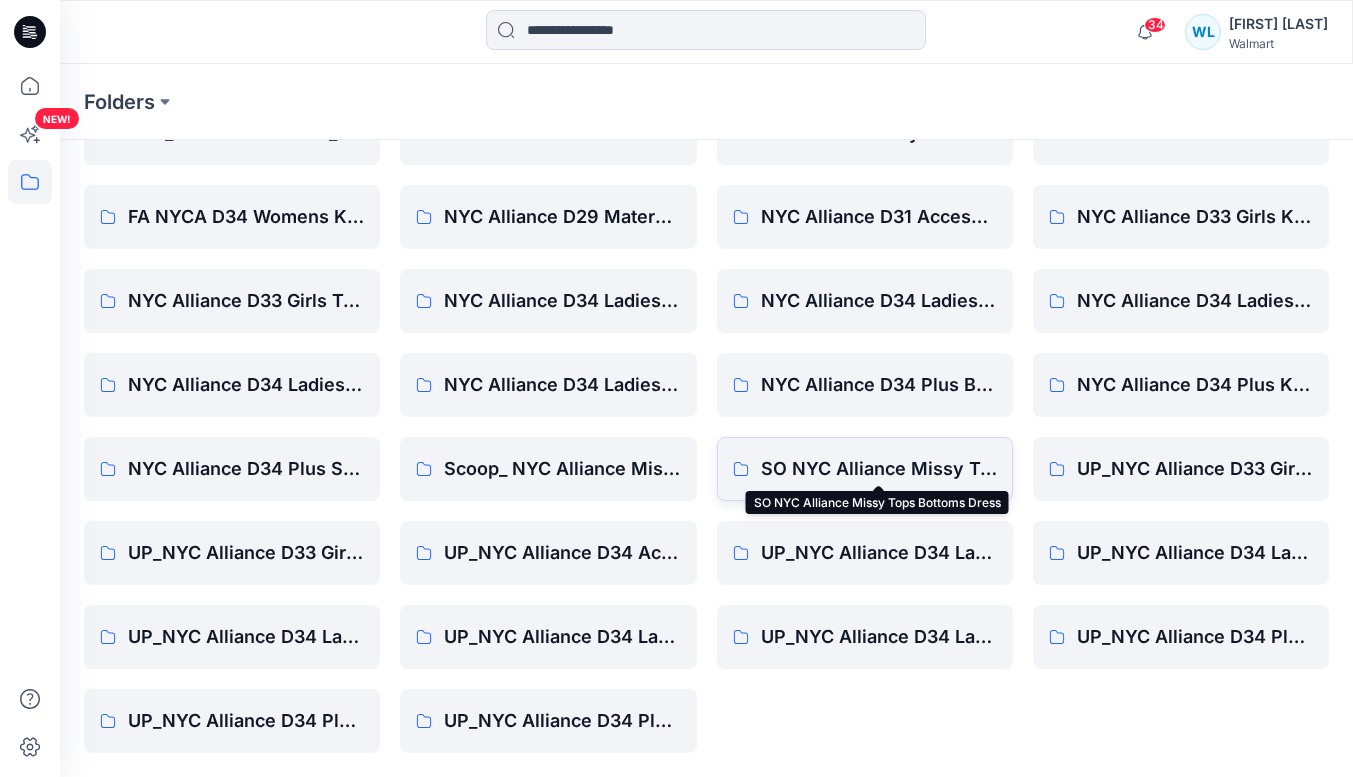 click on "SO NYC Alliance Missy Tops Bottoms Dress" at bounding box center (879, 469) 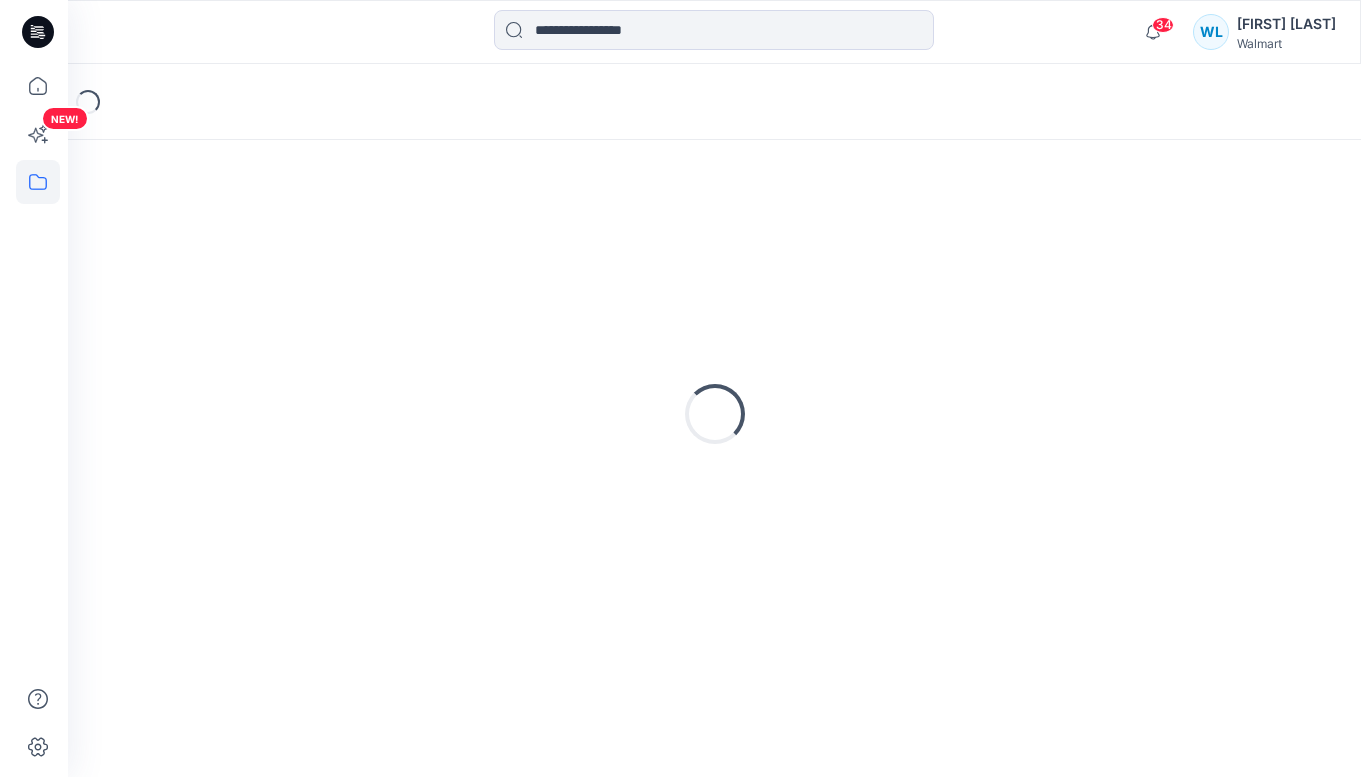 scroll, scrollTop: 0, scrollLeft: 0, axis: both 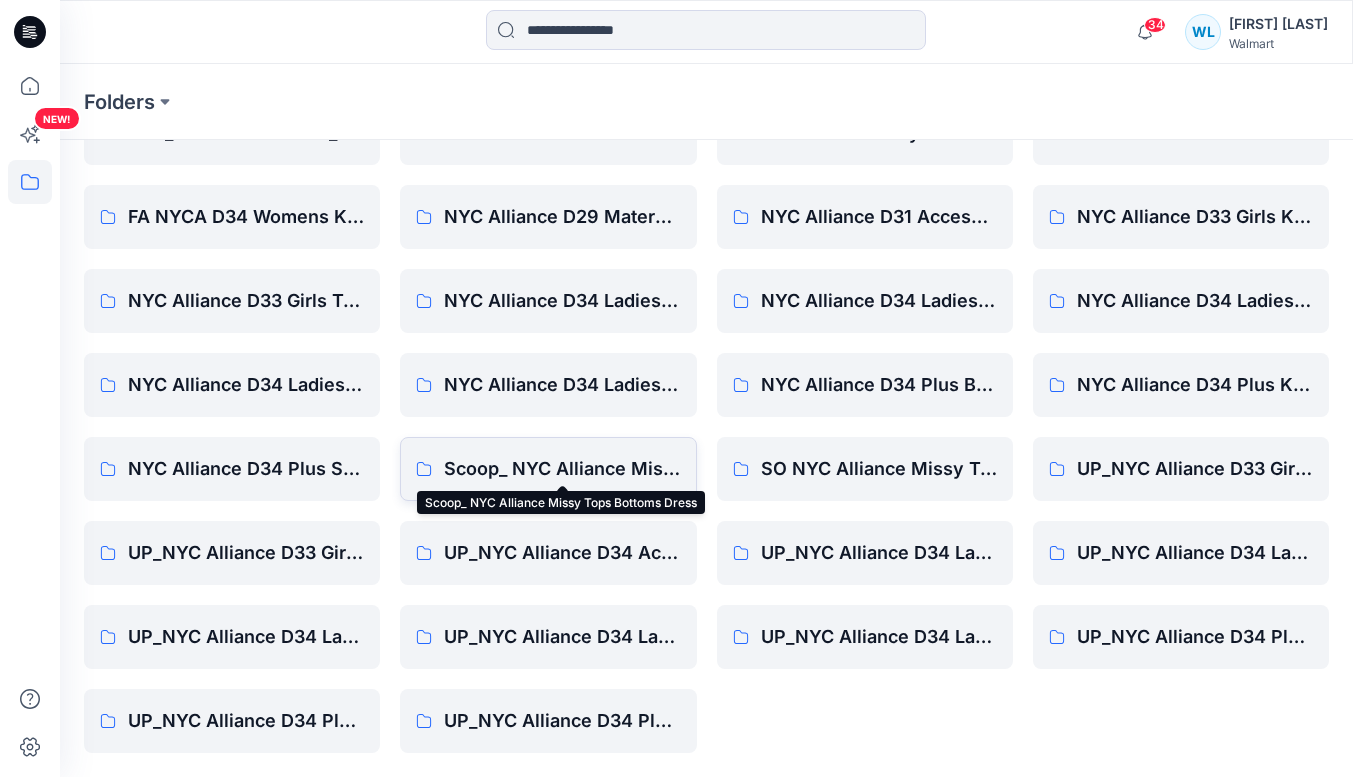 click on "Scoop_ NYC Alliance Missy Tops Bottoms Dress" at bounding box center [562, 469] 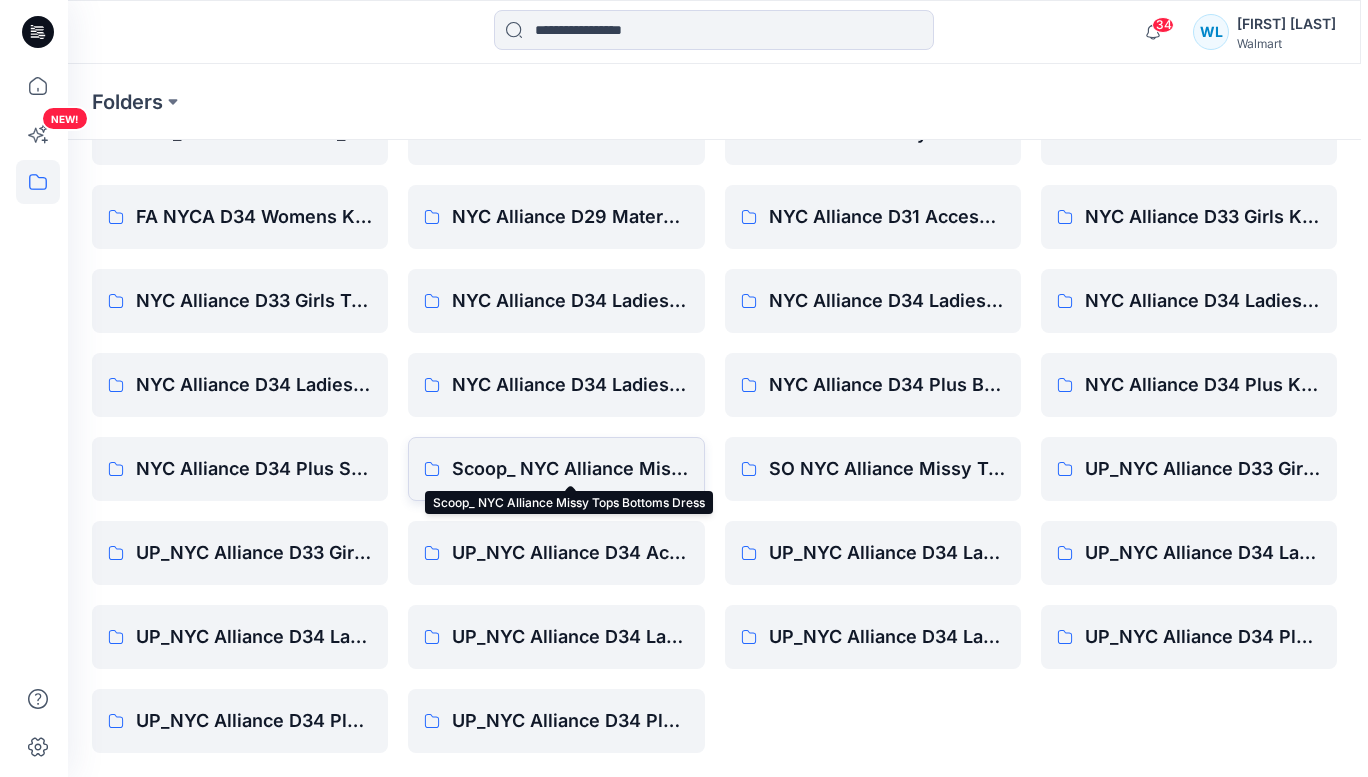 scroll, scrollTop: 0, scrollLeft: 0, axis: both 